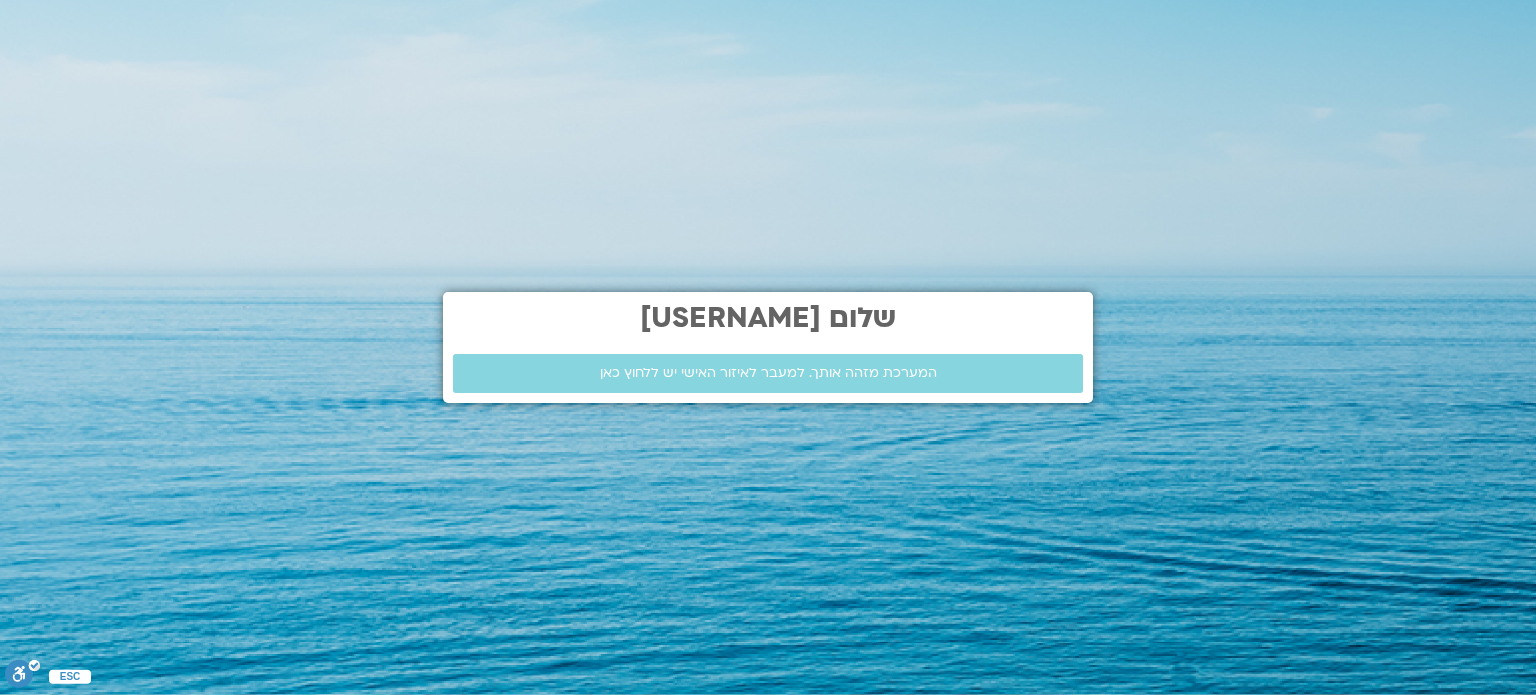 scroll, scrollTop: 0, scrollLeft: 0, axis: both 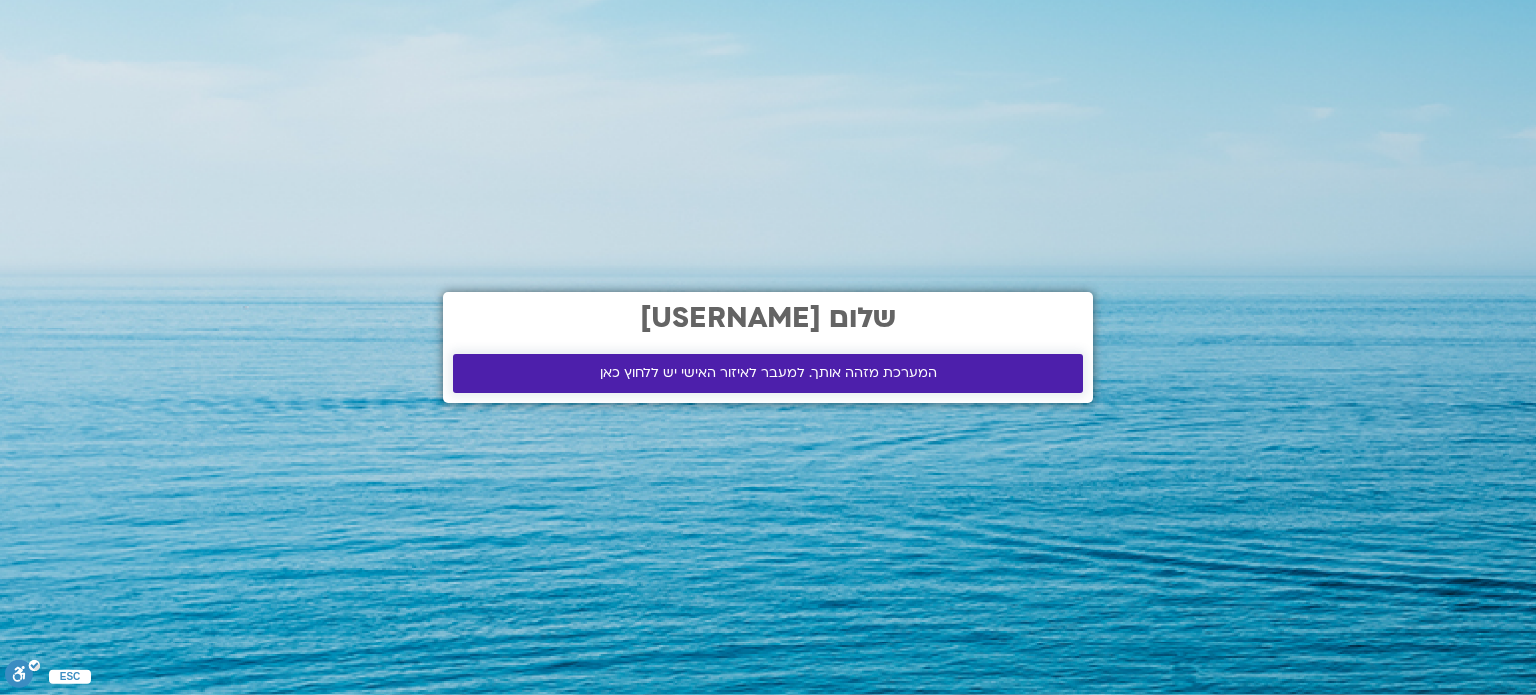 click on "המערכת מזהה אותך. למעבר לאיזור האישי יש ללחוץ כאן" at bounding box center (768, 373) 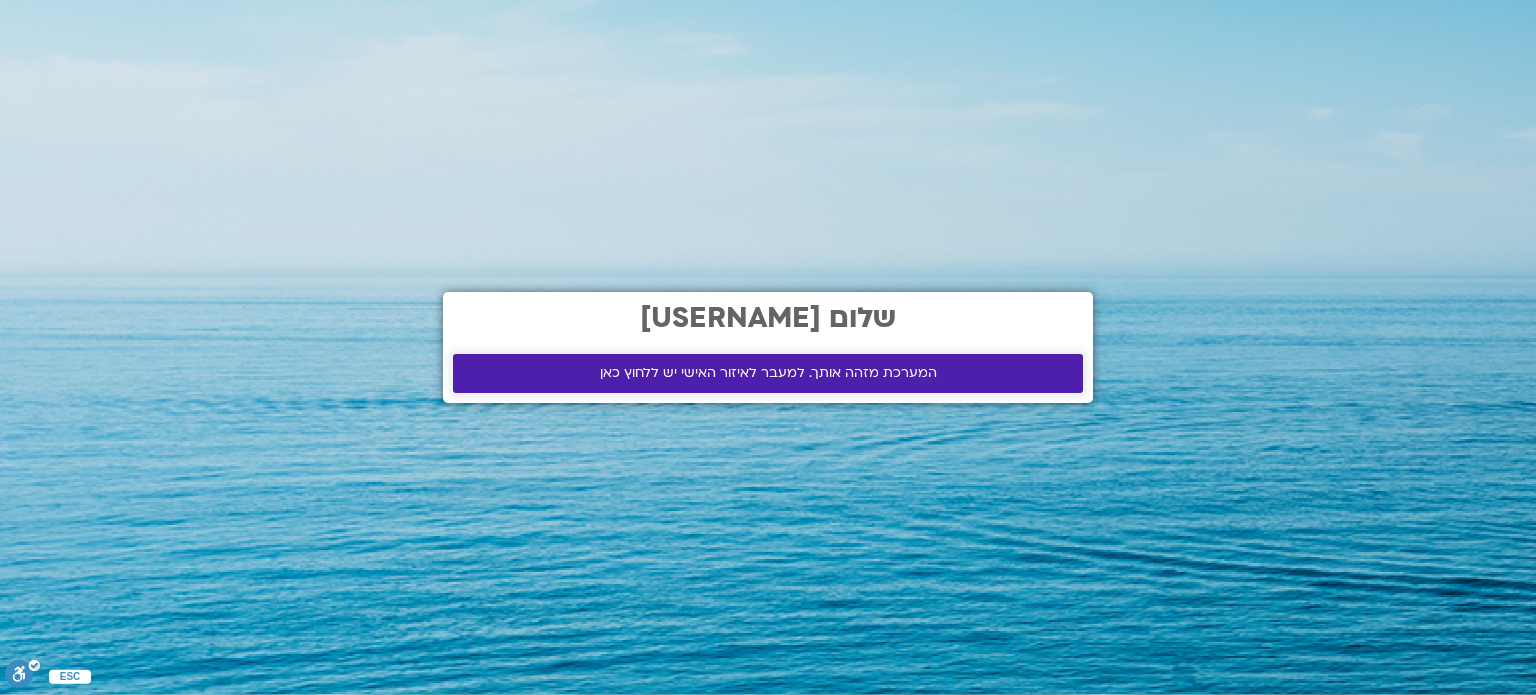 click on "המערכת מזהה אותך. למעבר לאיזור האישי יש ללחוץ כאן" at bounding box center [768, 373] 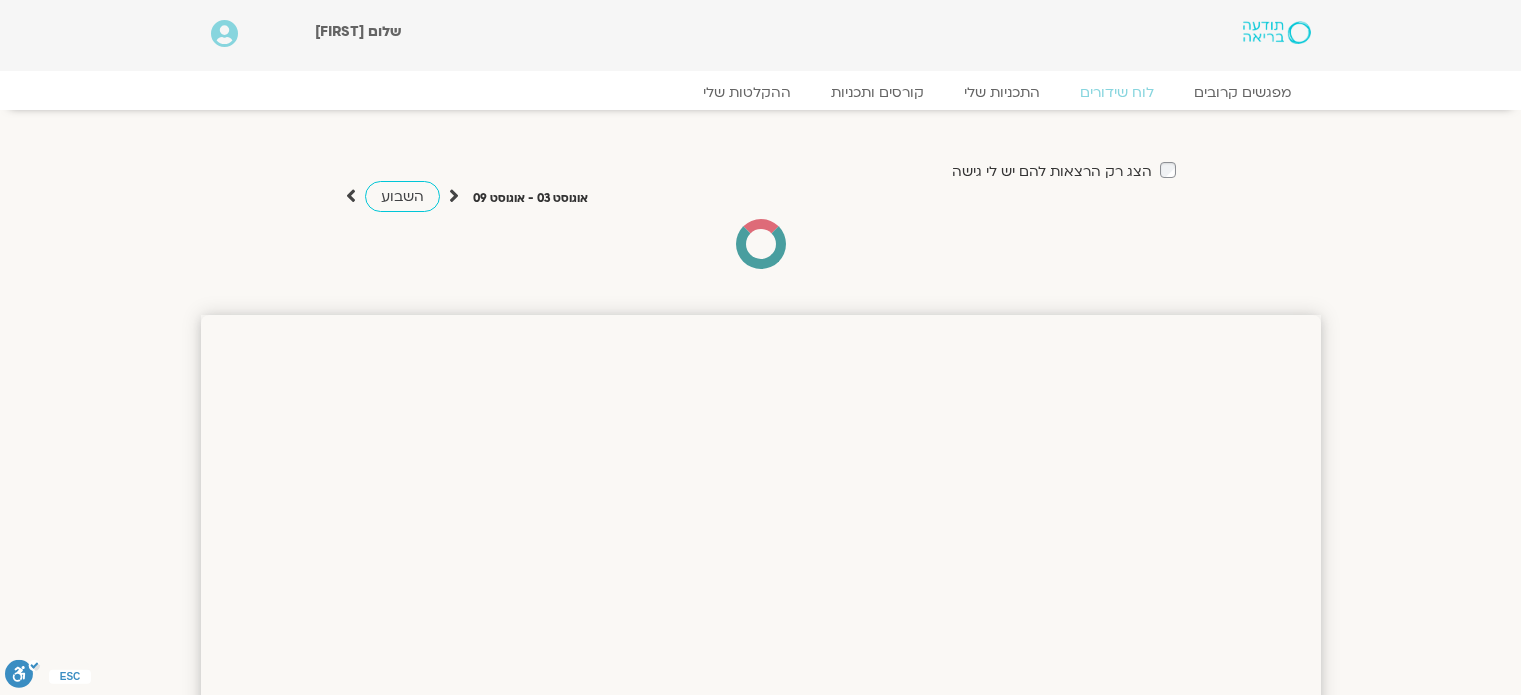 scroll, scrollTop: 0, scrollLeft: 0, axis: both 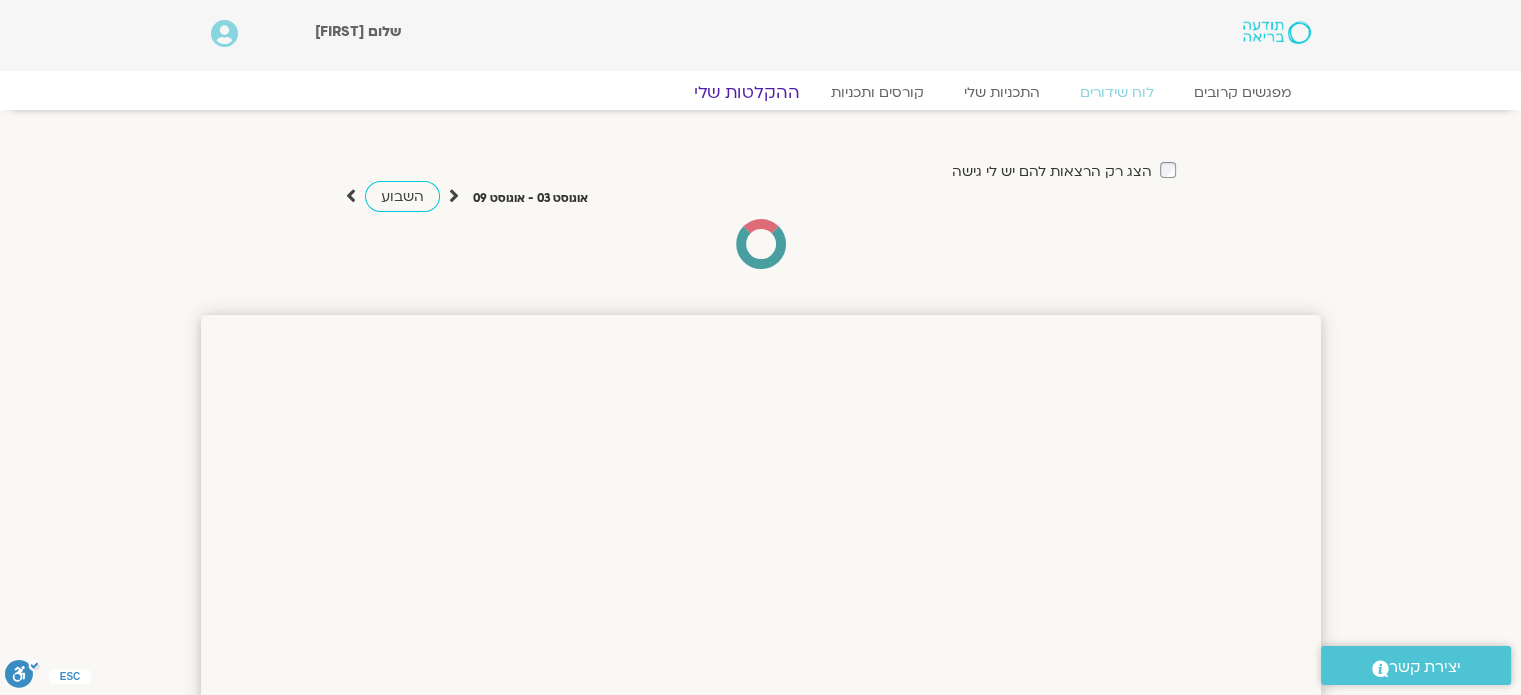 click on "ההקלטות שלי" 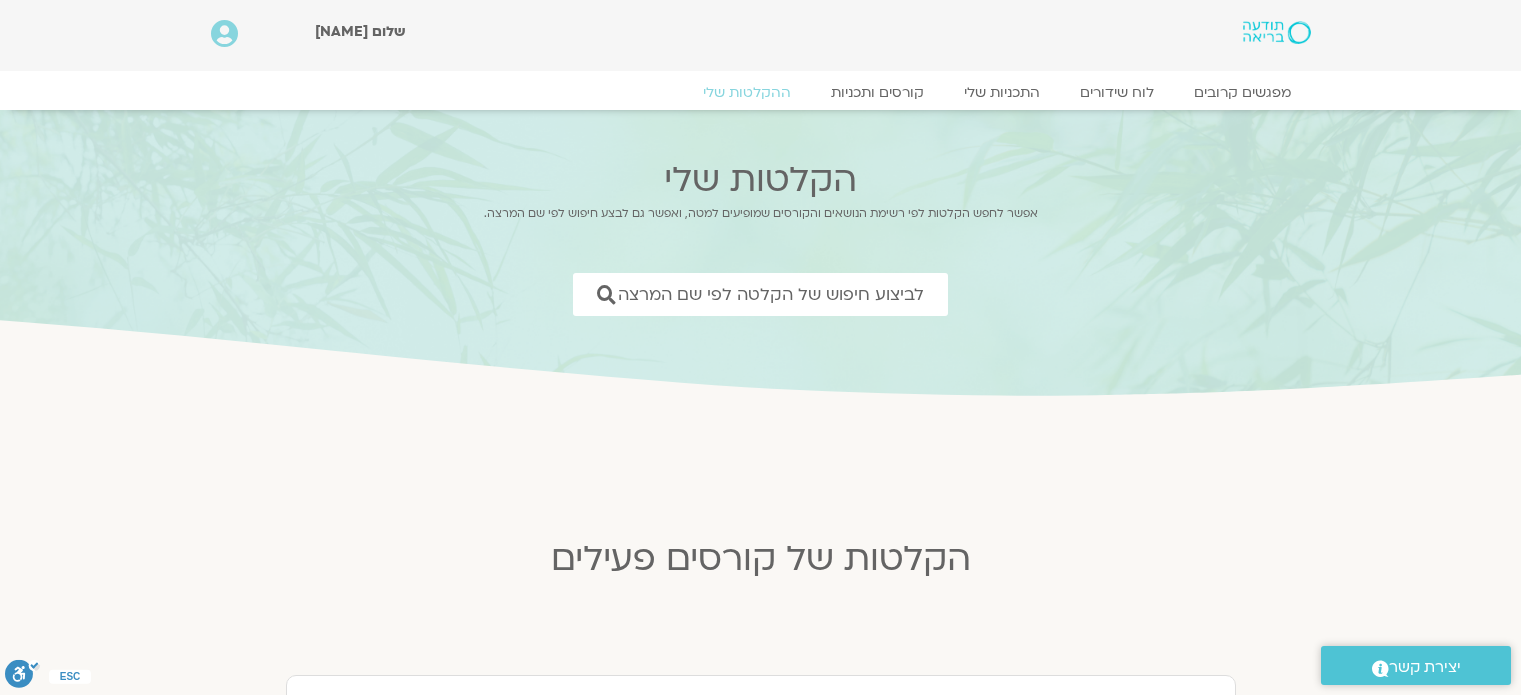 scroll, scrollTop: 0, scrollLeft: 0, axis: both 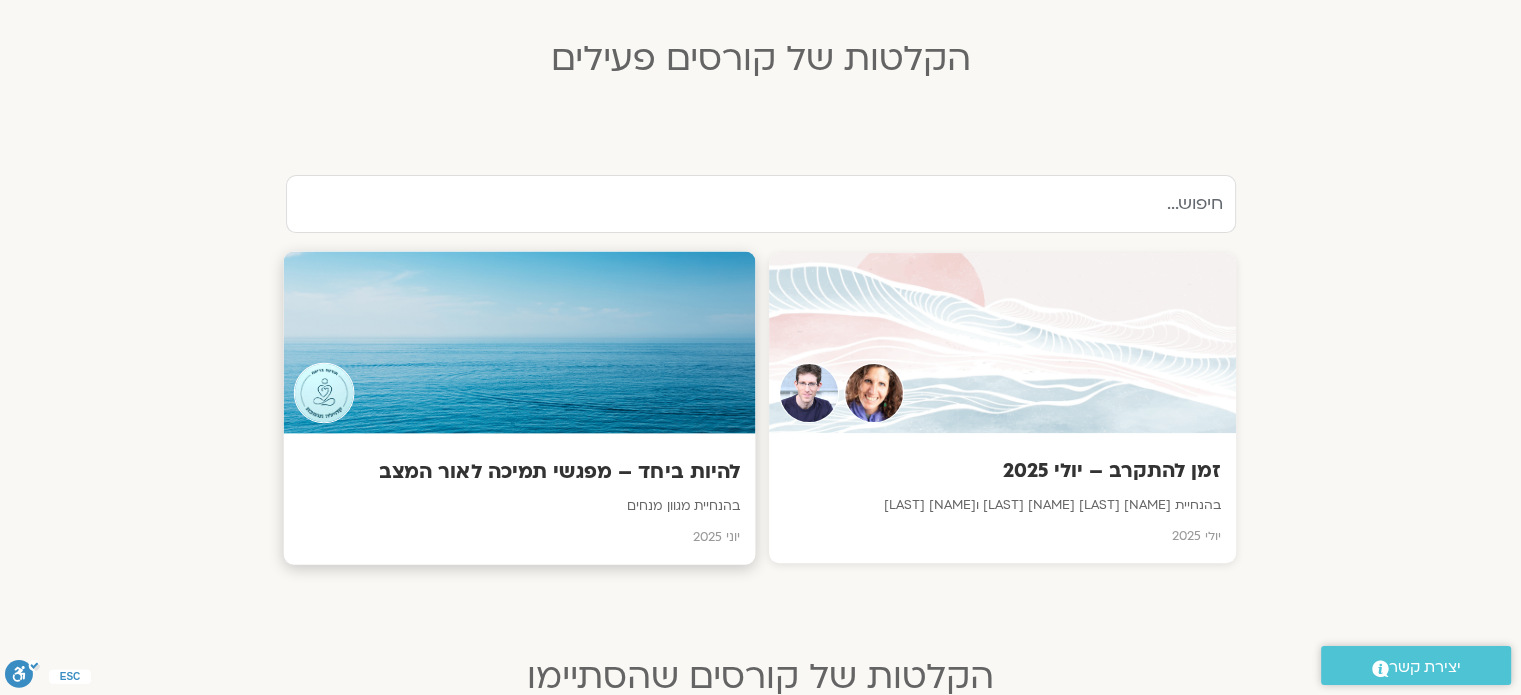click at bounding box center [519, 342] 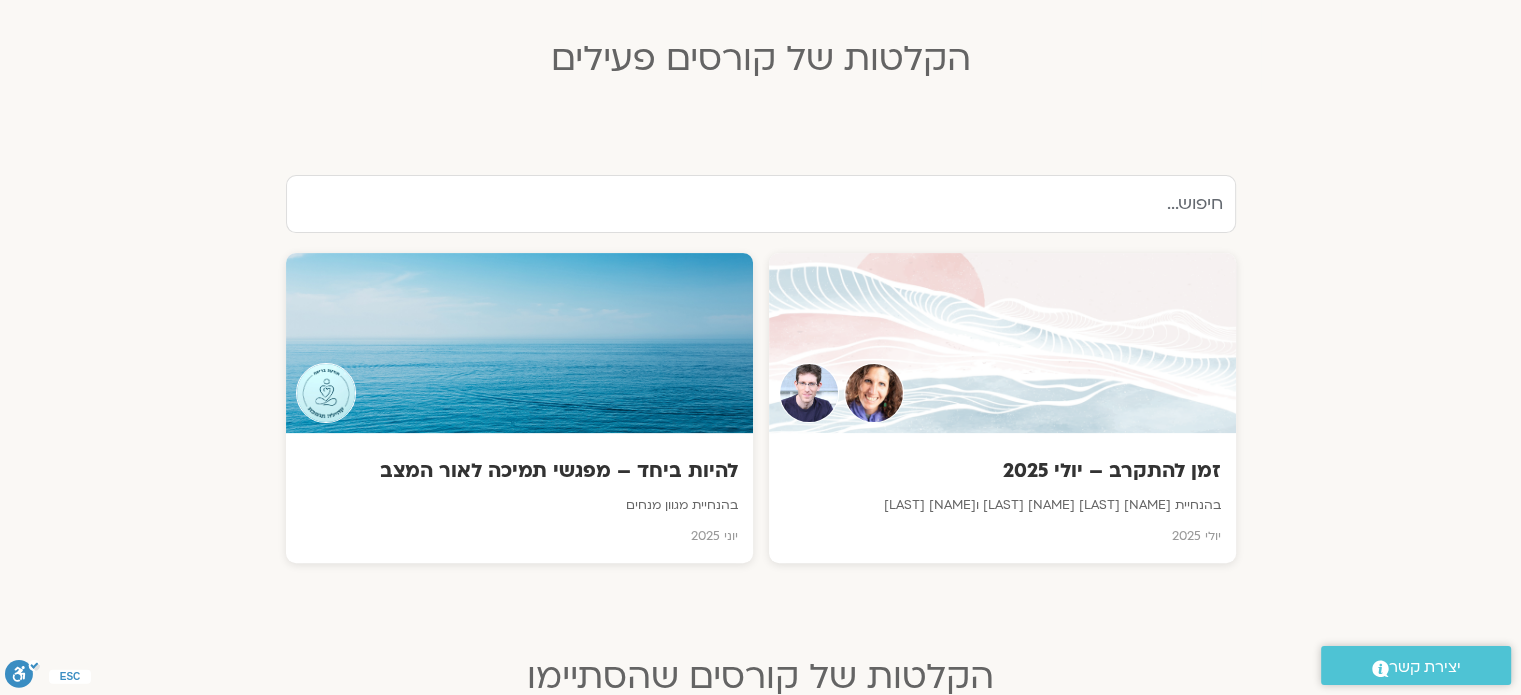 scroll, scrollTop: 0, scrollLeft: 0, axis: both 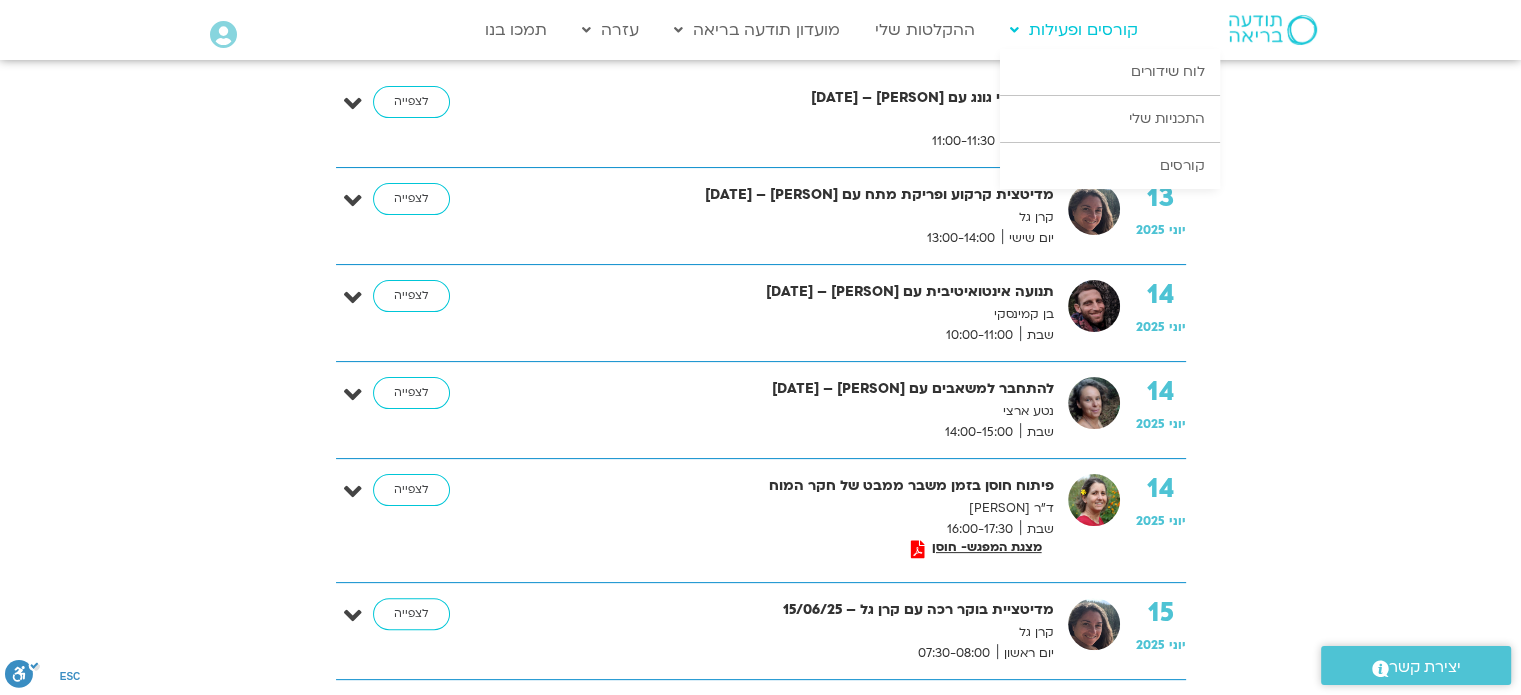 click on "קורסים ופעילות" at bounding box center (1074, 30) 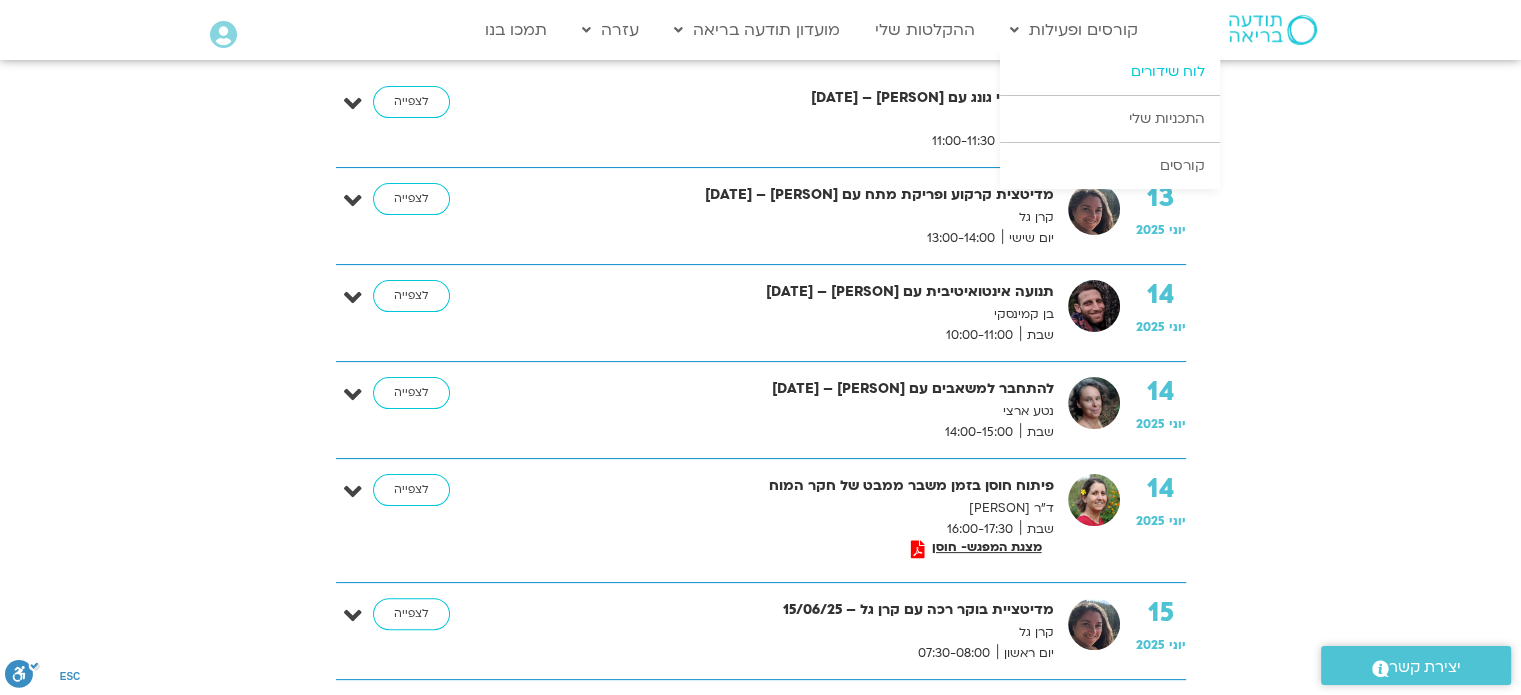click on "לוח שידורים" at bounding box center [1110, 72] 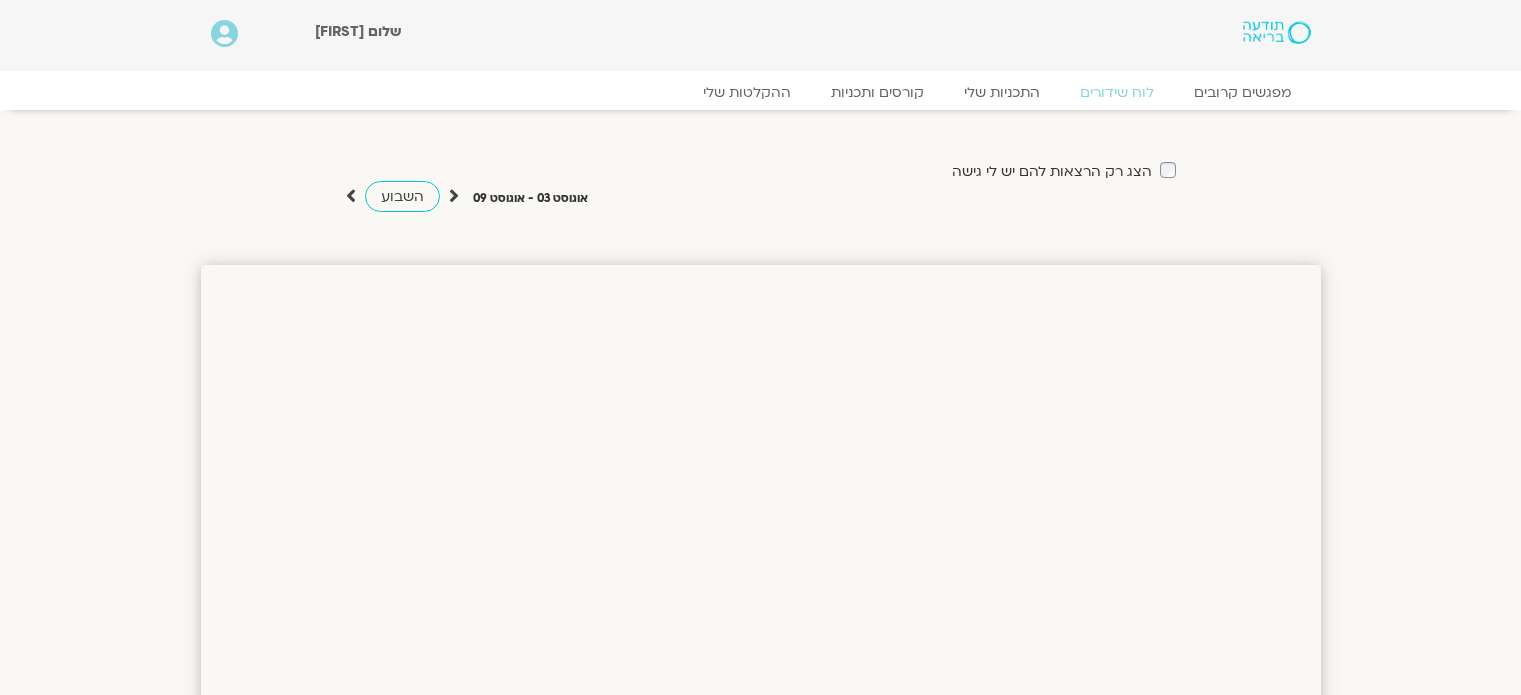 scroll, scrollTop: 0, scrollLeft: 0, axis: both 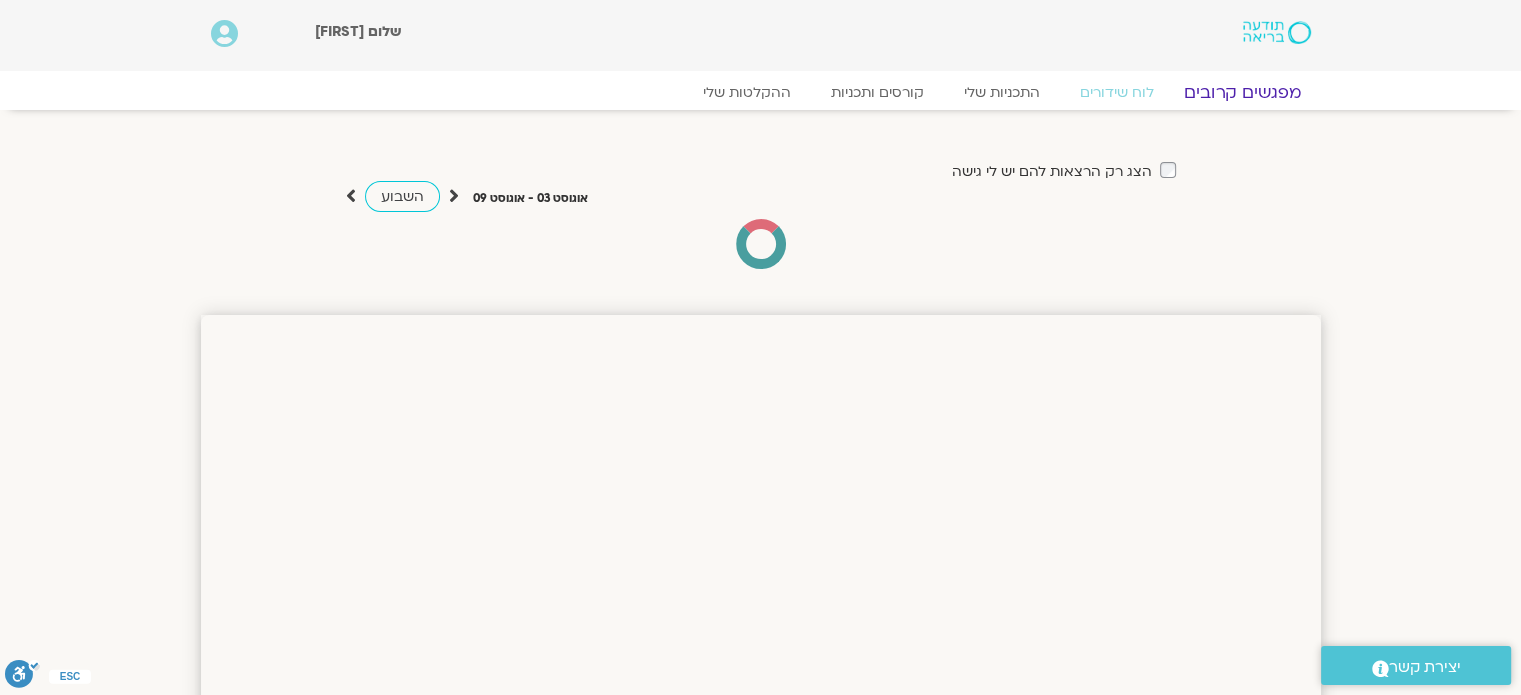 click on "מפגשים קרובים" 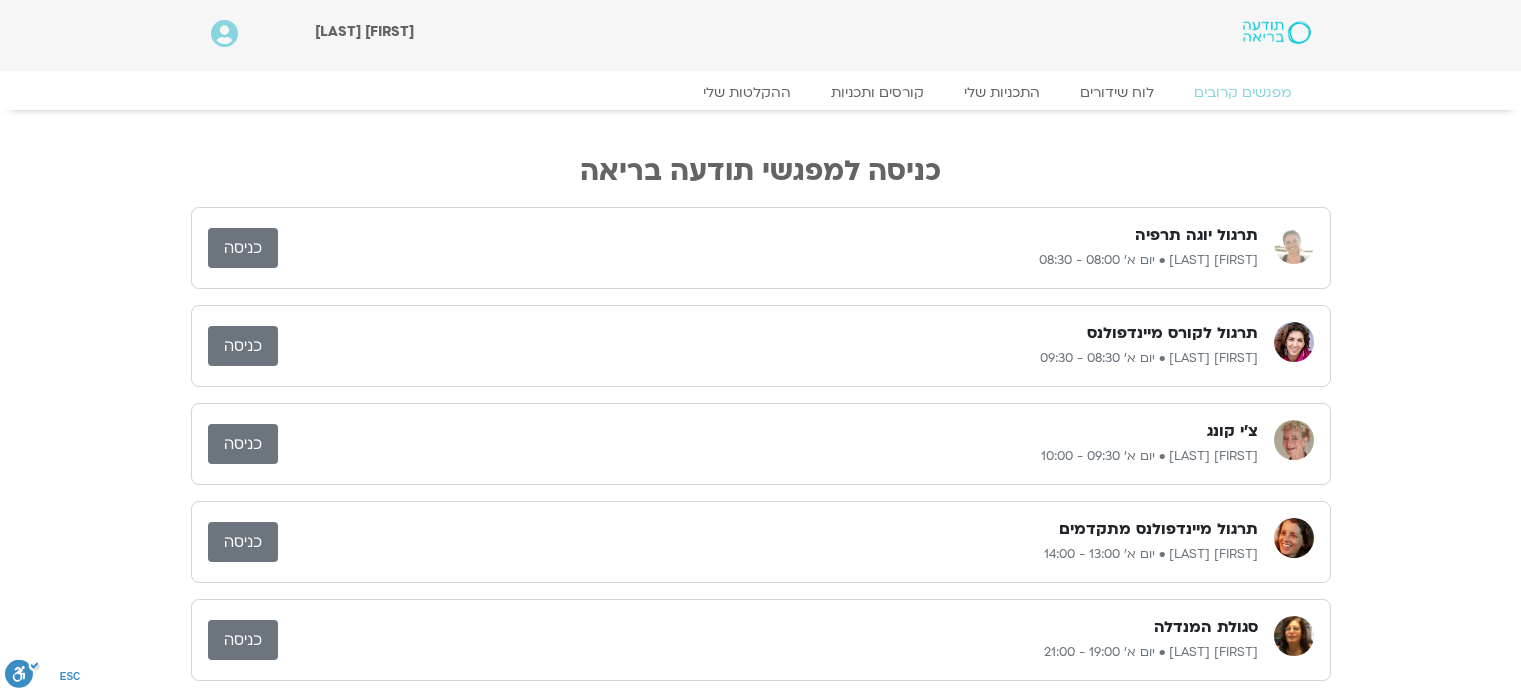 scroll, scrollTop: 0, scrollLeft: 0, axis: both 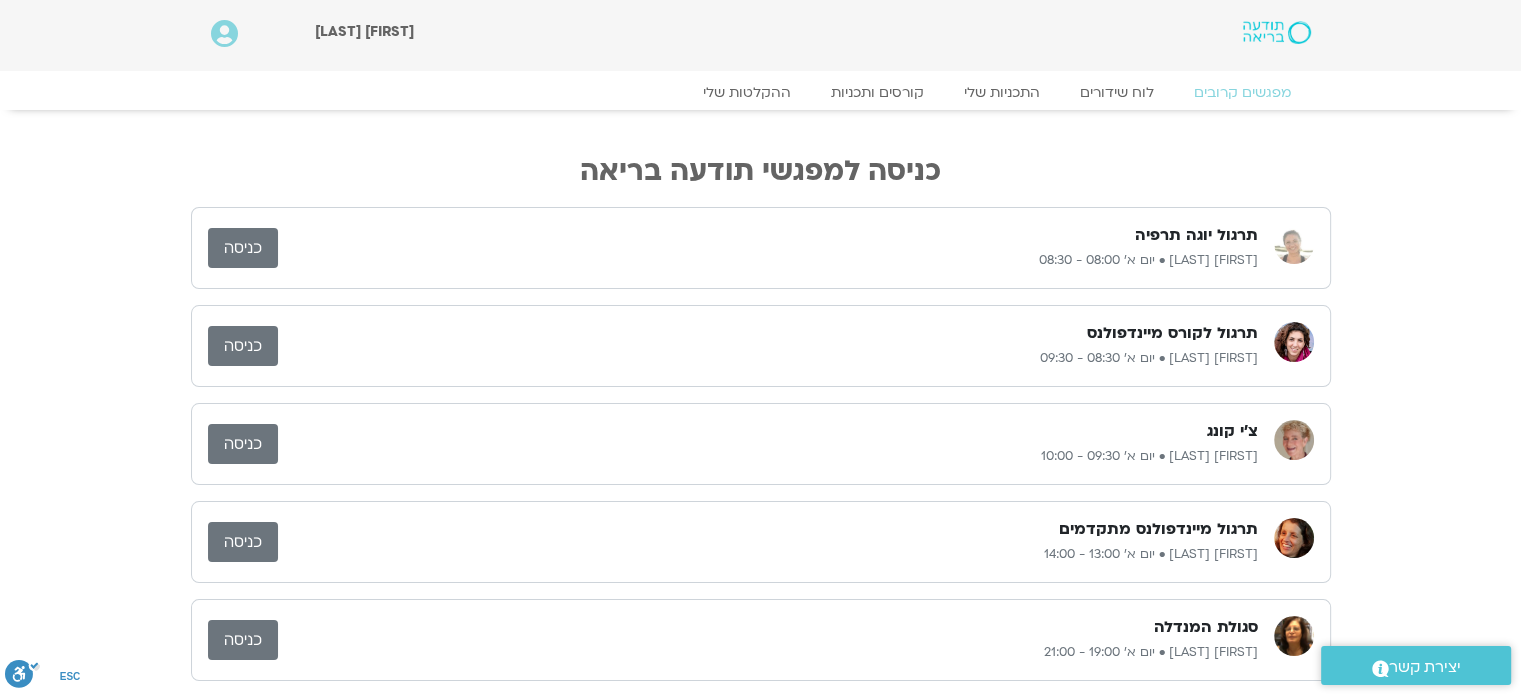 click on "כניסה" at bounding box center [243, 248] 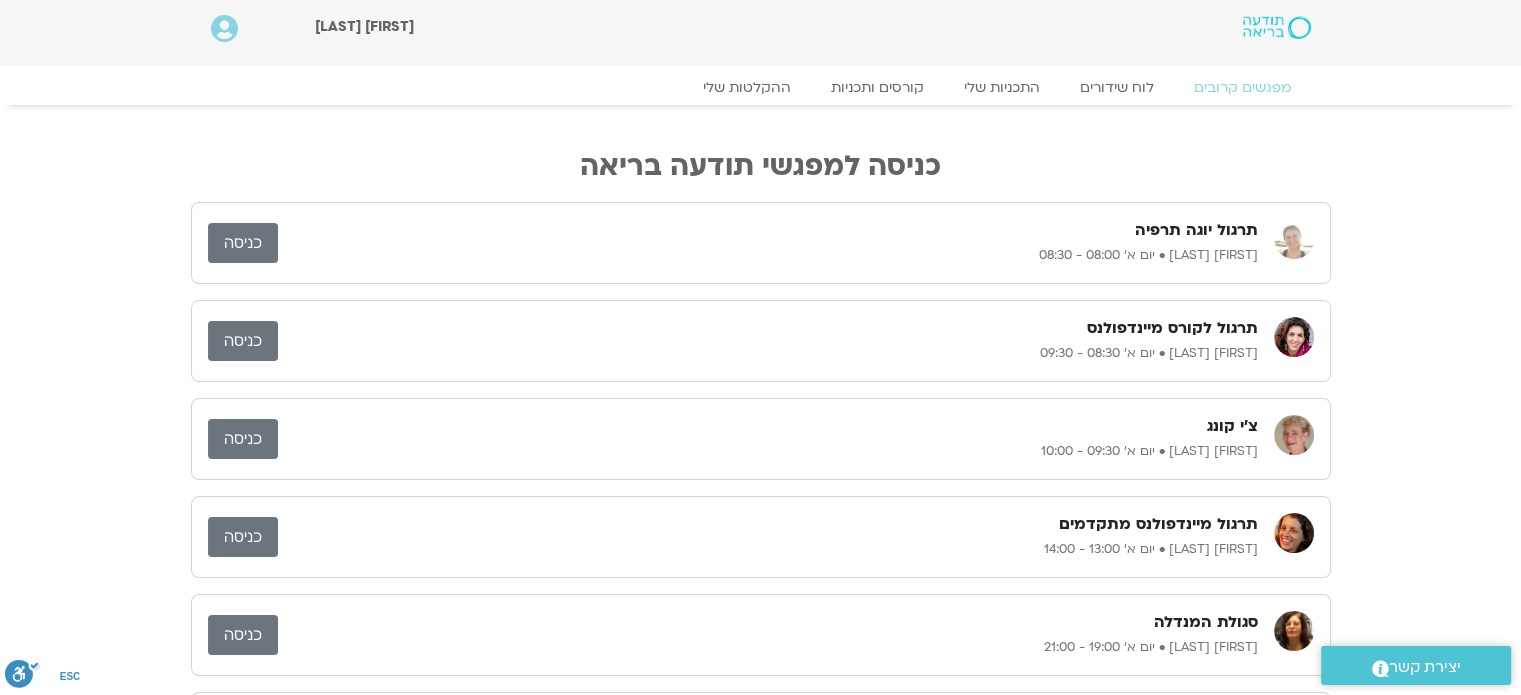 scroll, scrollTop: 0, scrollLeft: 0, axis: both 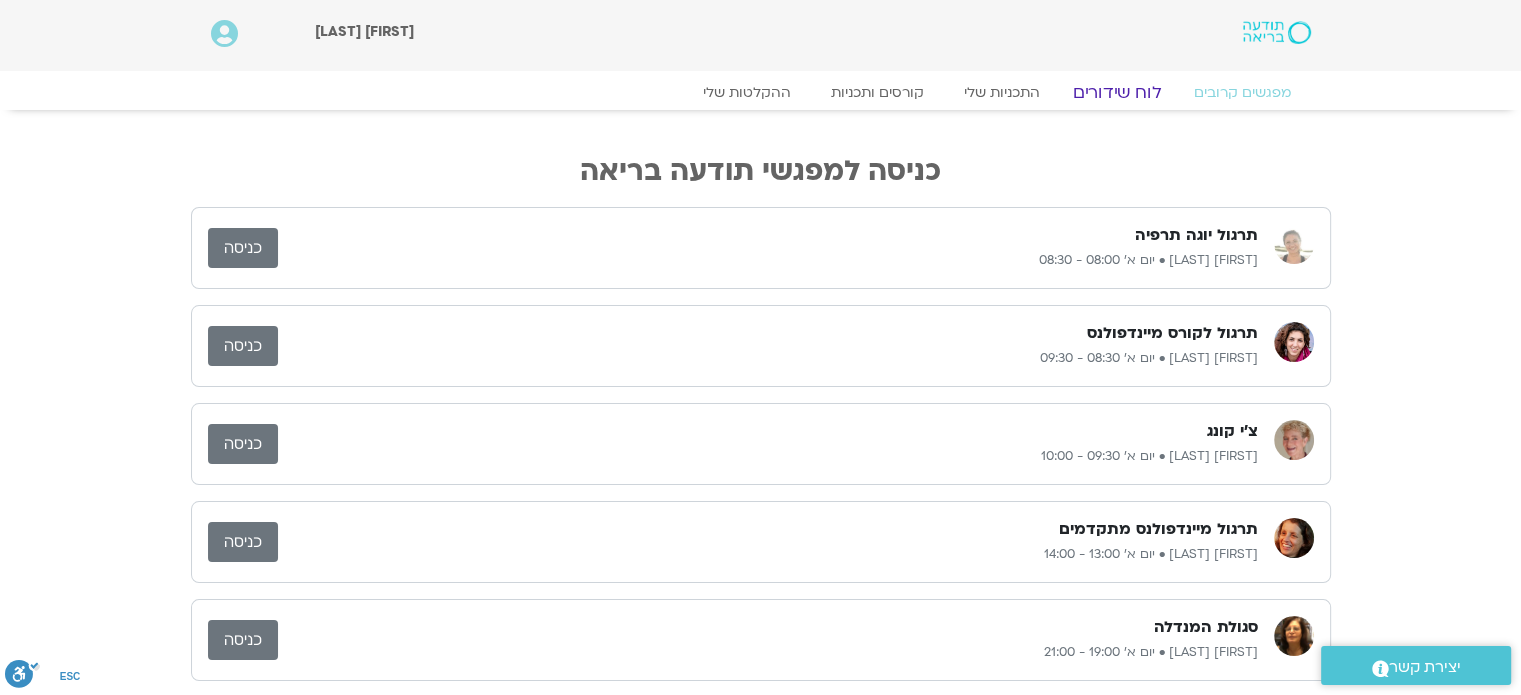 click on "לוח שידורים" 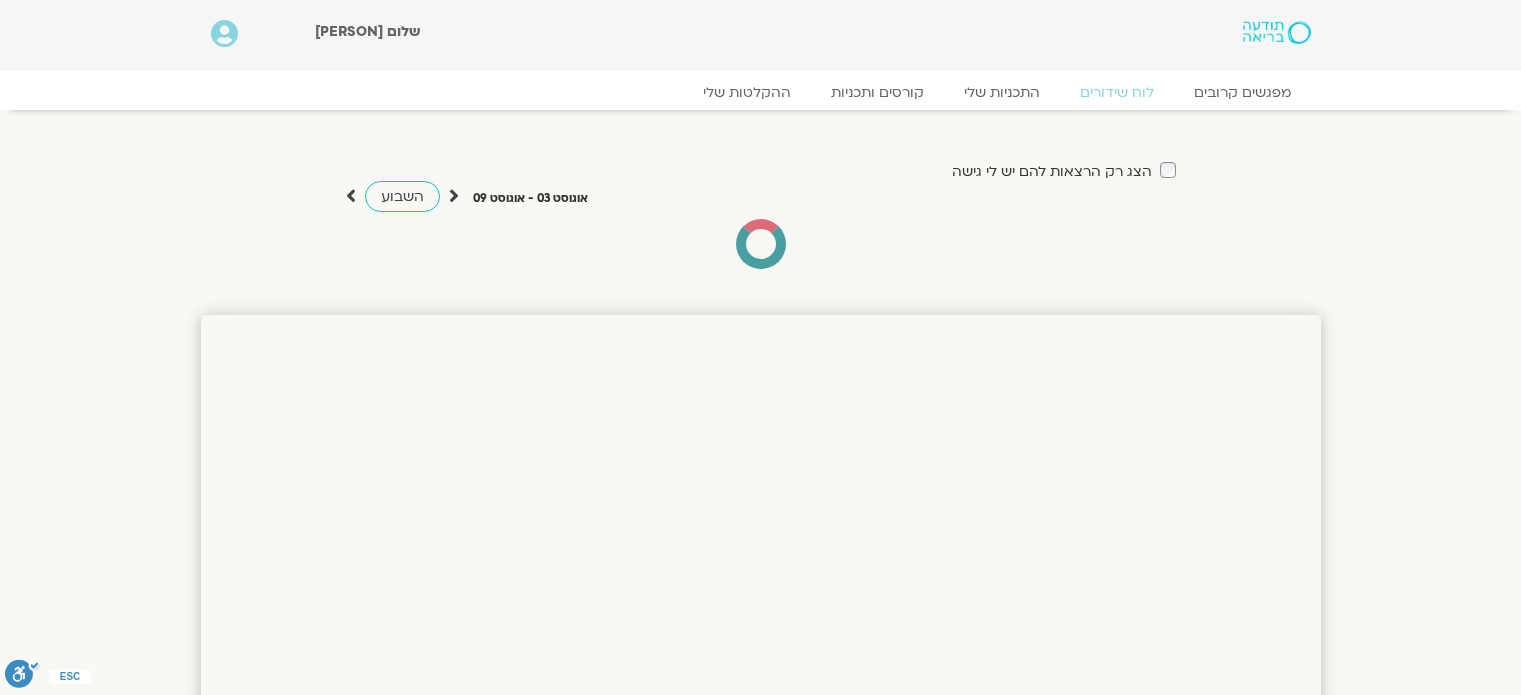 scroll, scrollTop: 0, scrollLeft: 0, axis: both 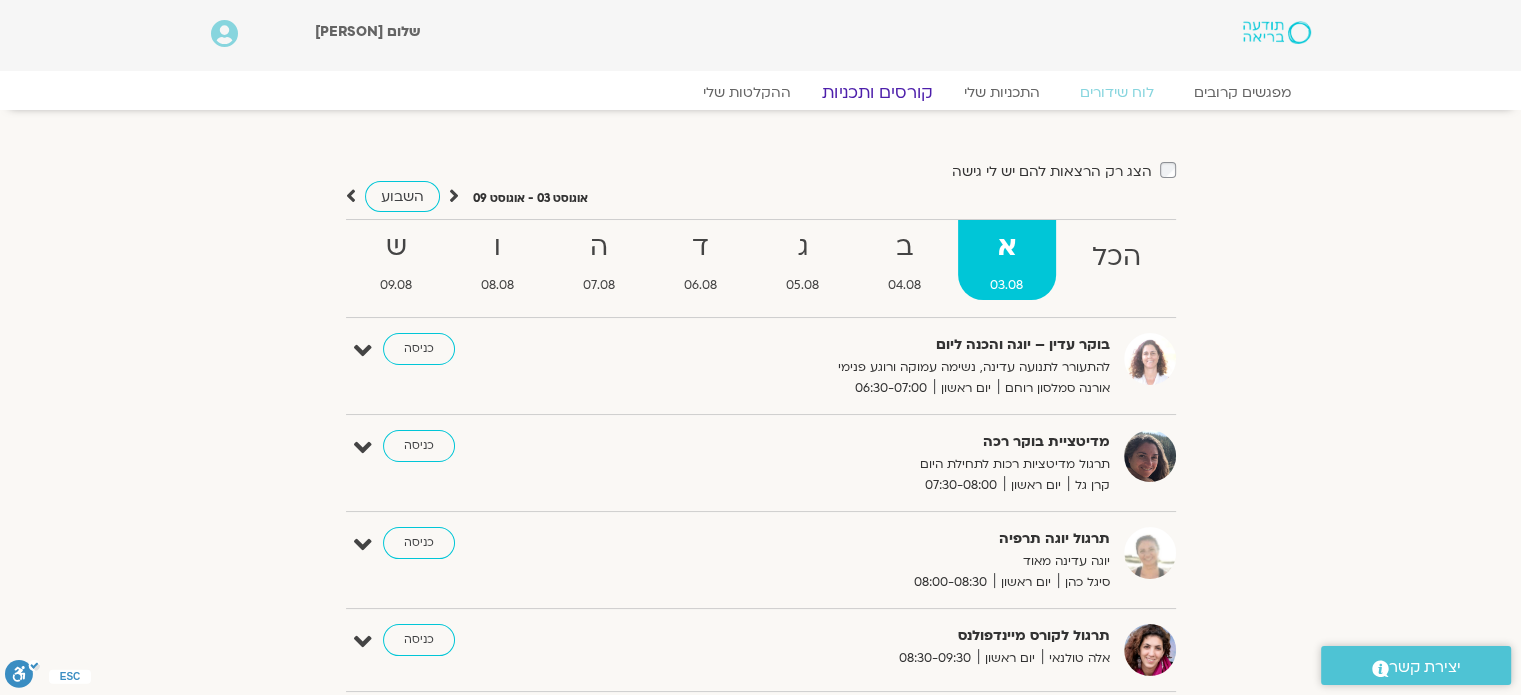 click on "קורסים ותכניות" 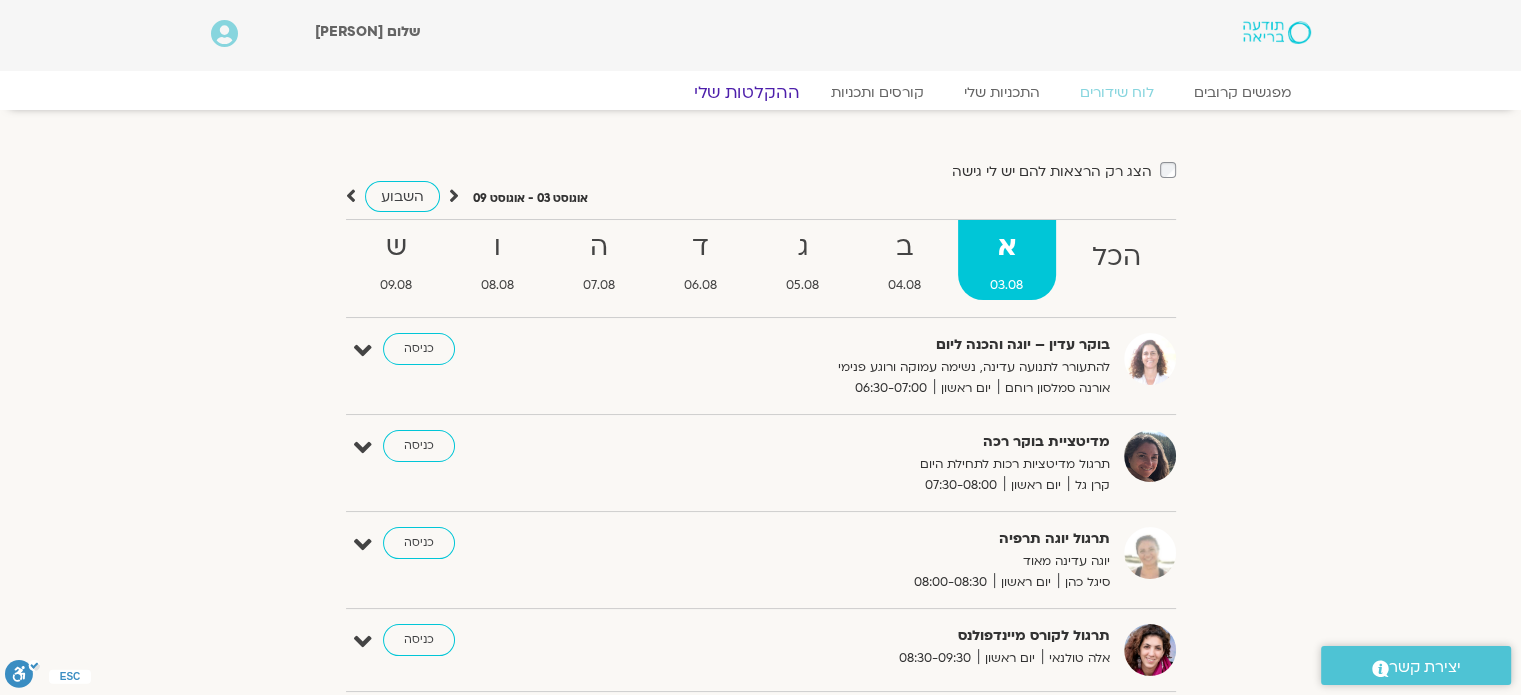 click on "ההקלטות שלי" 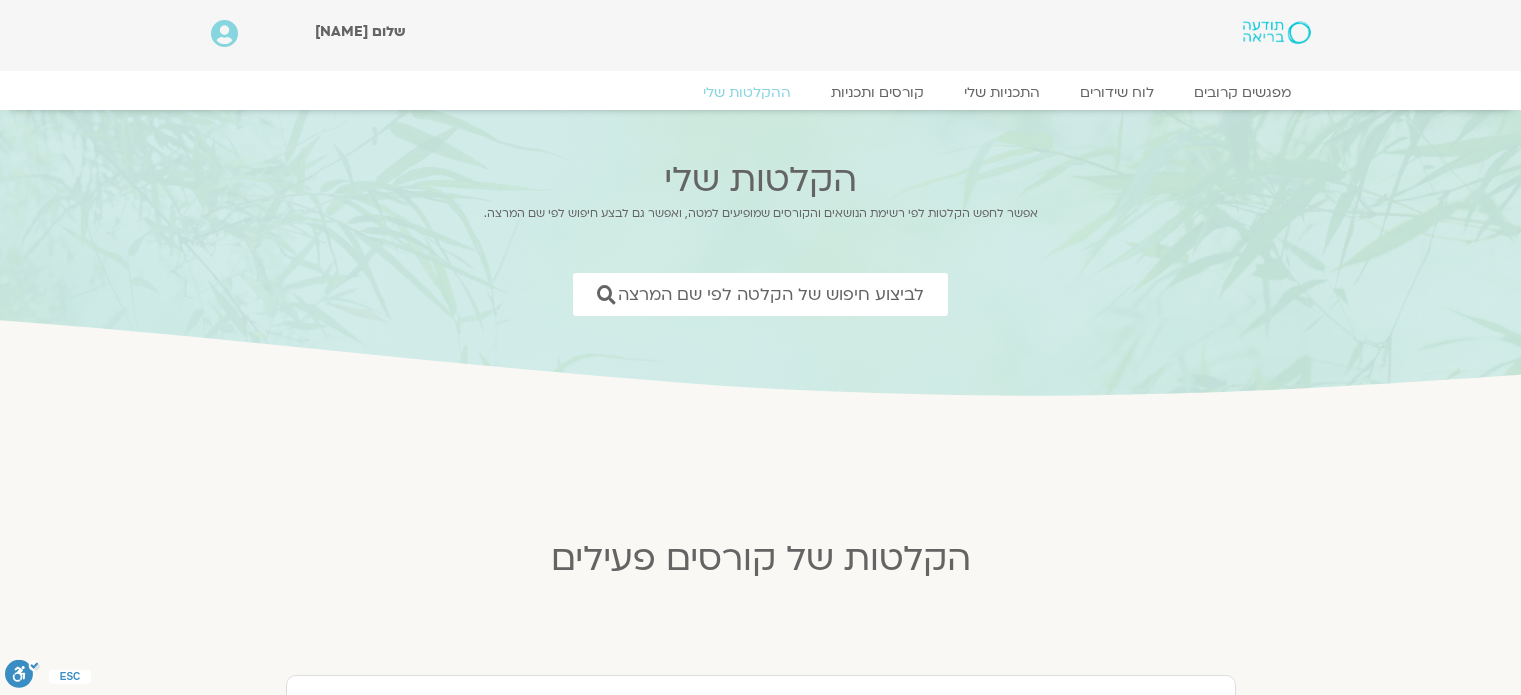 scroll, scrollTop: 0, scrollLeft: 0, axis: both 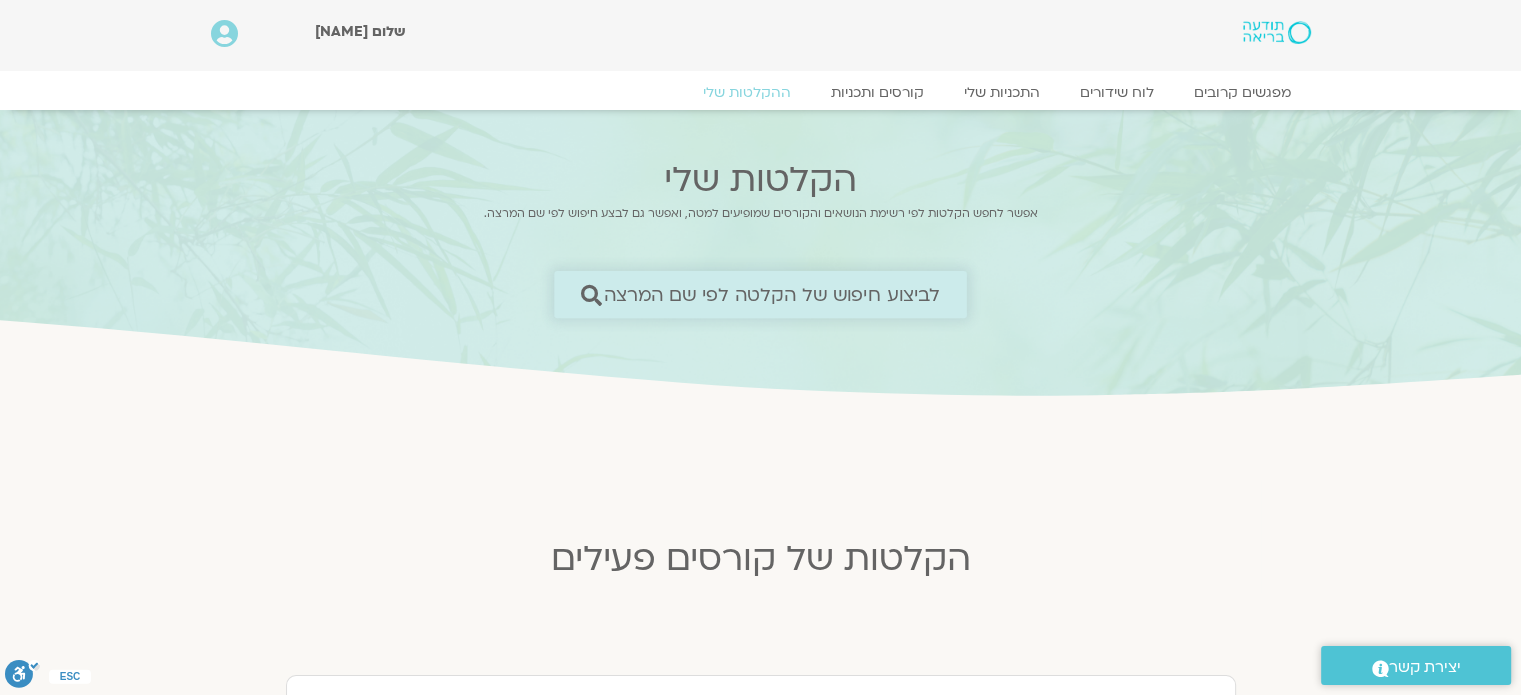 click on "לביצוע חיפוש של הקלטה לפי שם המרצה" at bounding box center [760, 294] 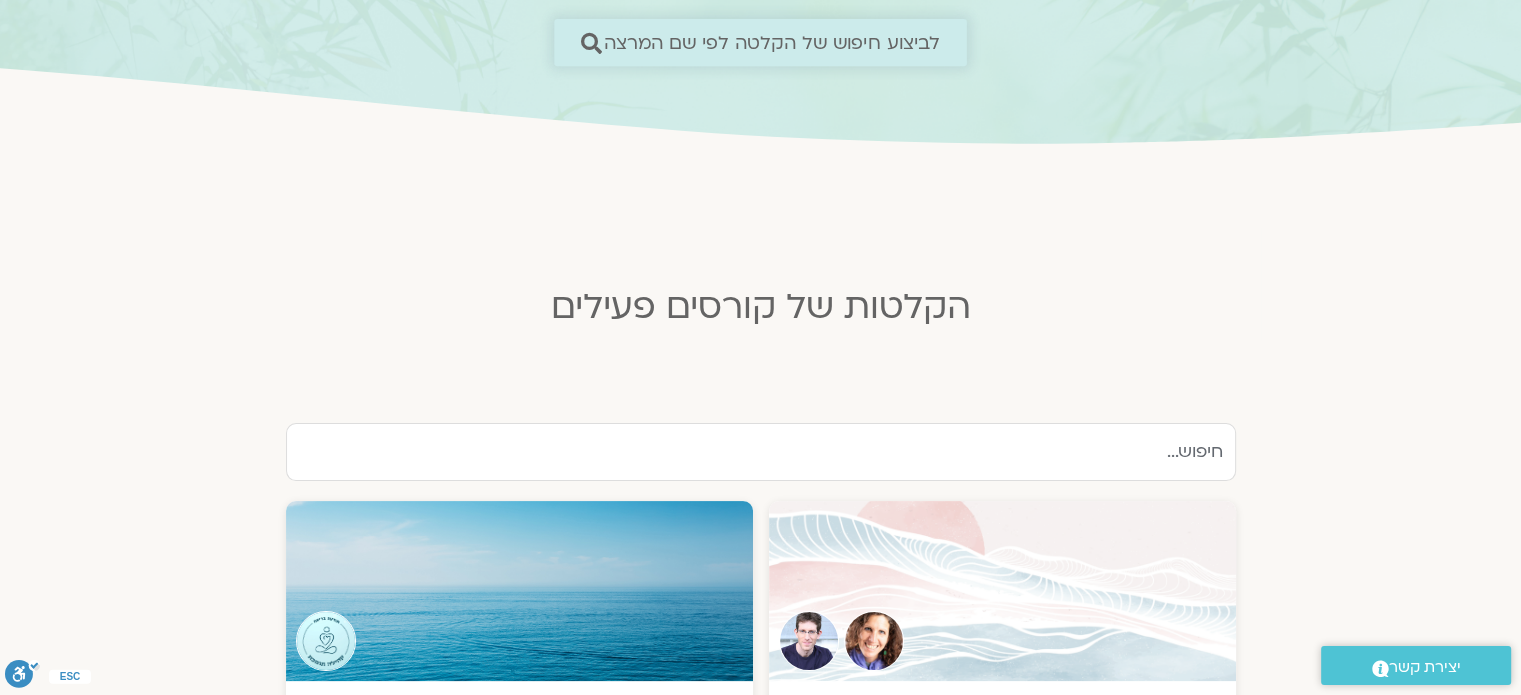 scroll, scrollTop: 300, scrollLeft: 0, axis: vertical 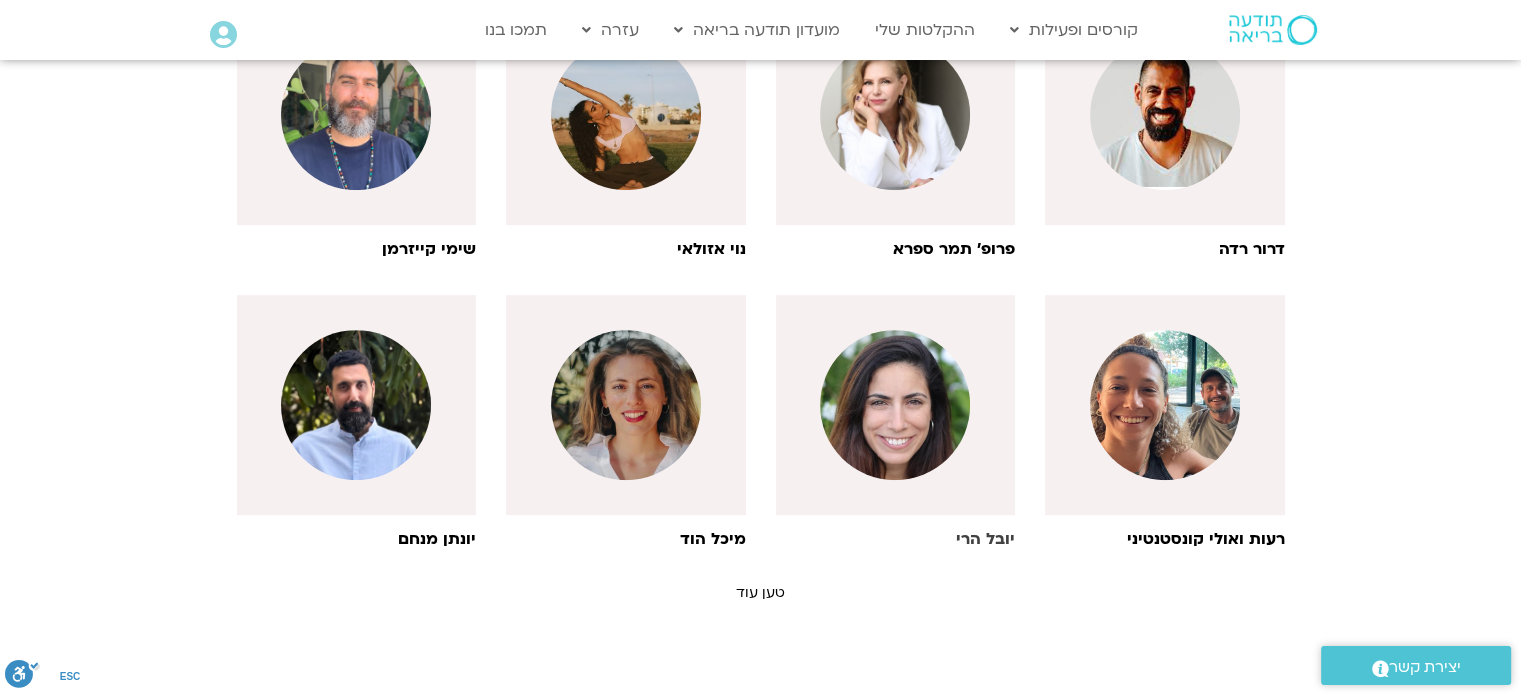 click at bounding box center [895, 405] 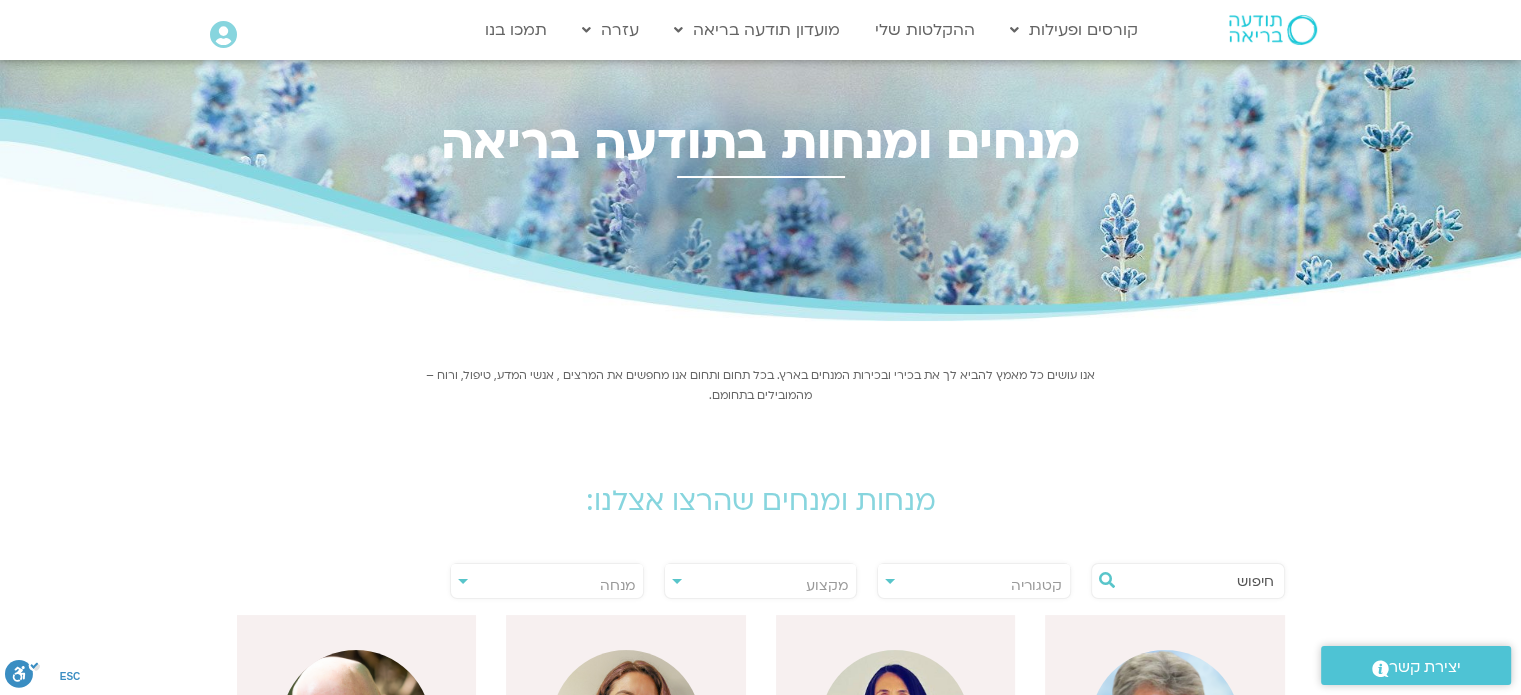scroll, scrollTop: 0, scrollLeft: 0, axis: both 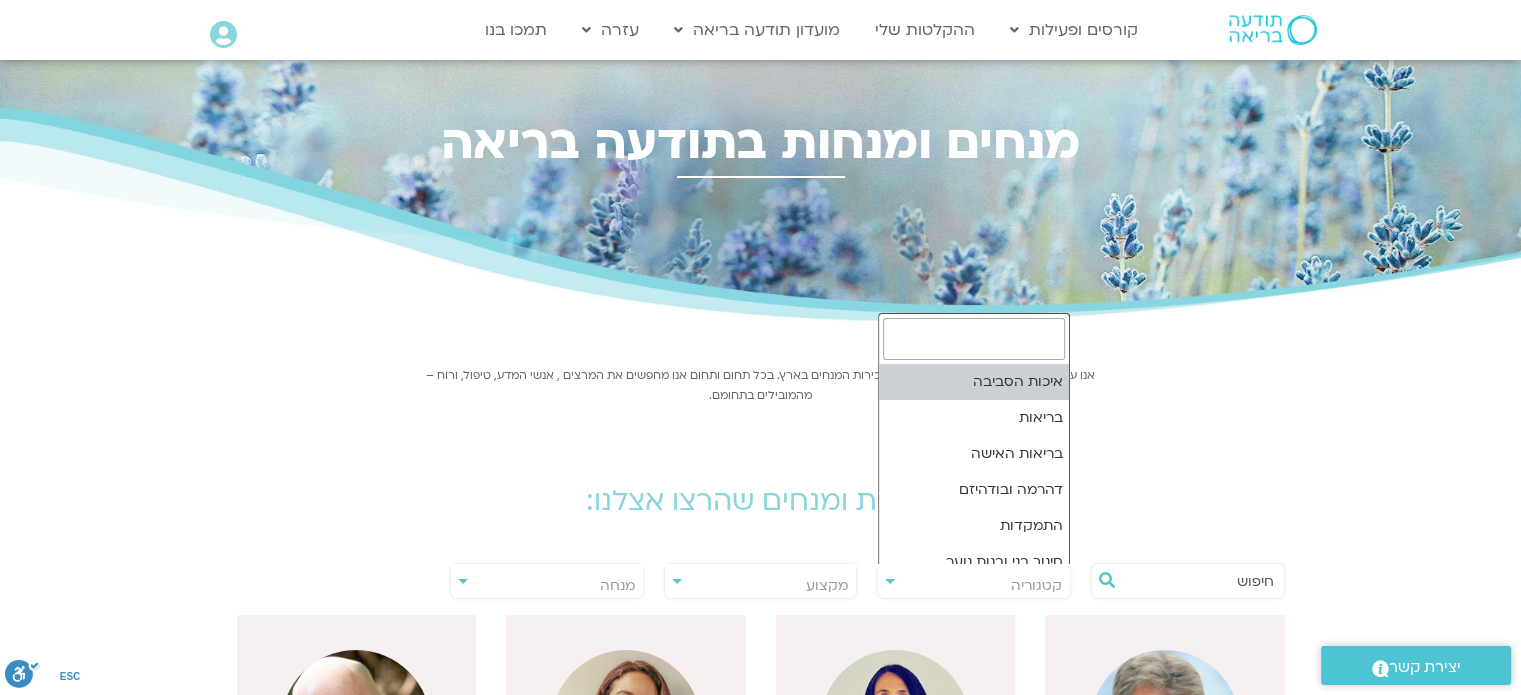 click on "קטגוריה" at bounding box center [974, 586] 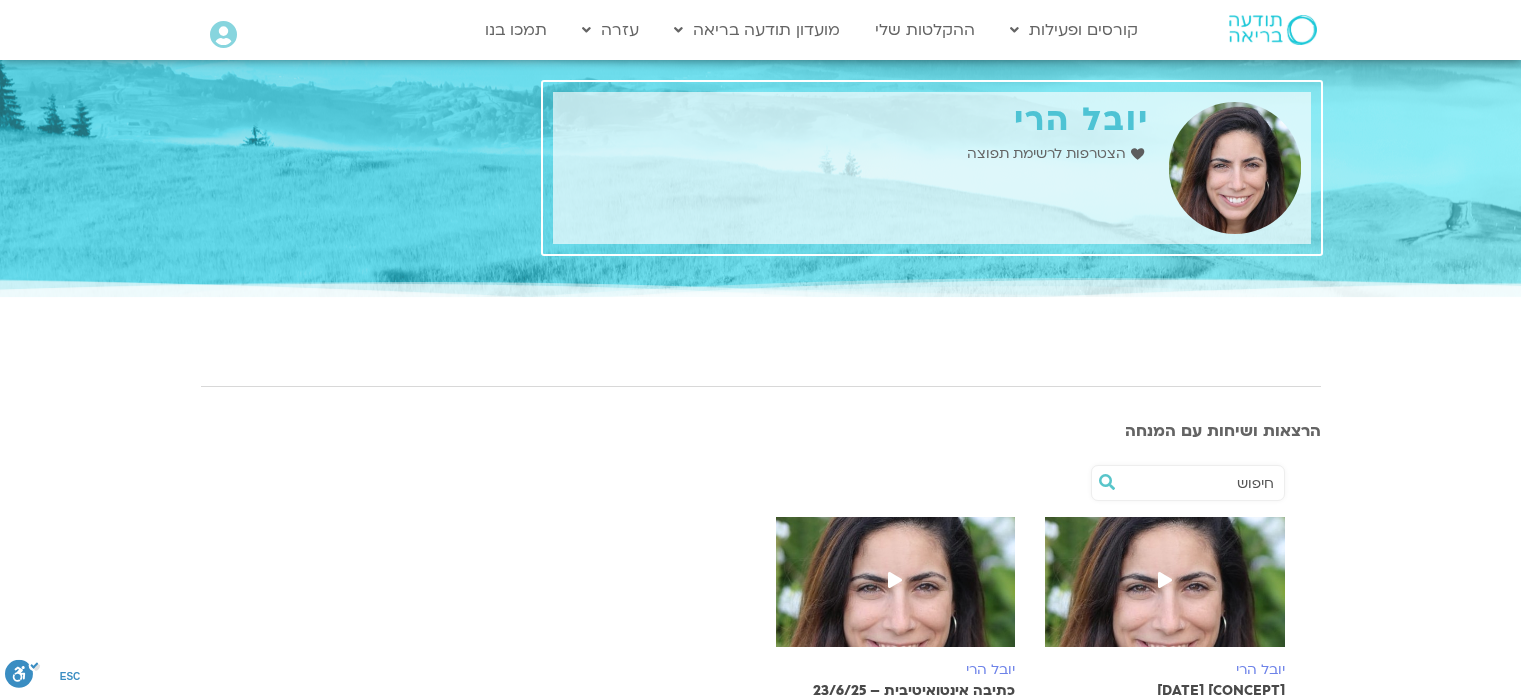 scroll, scrollTop: 0, scrollLeft: 0, axis: both 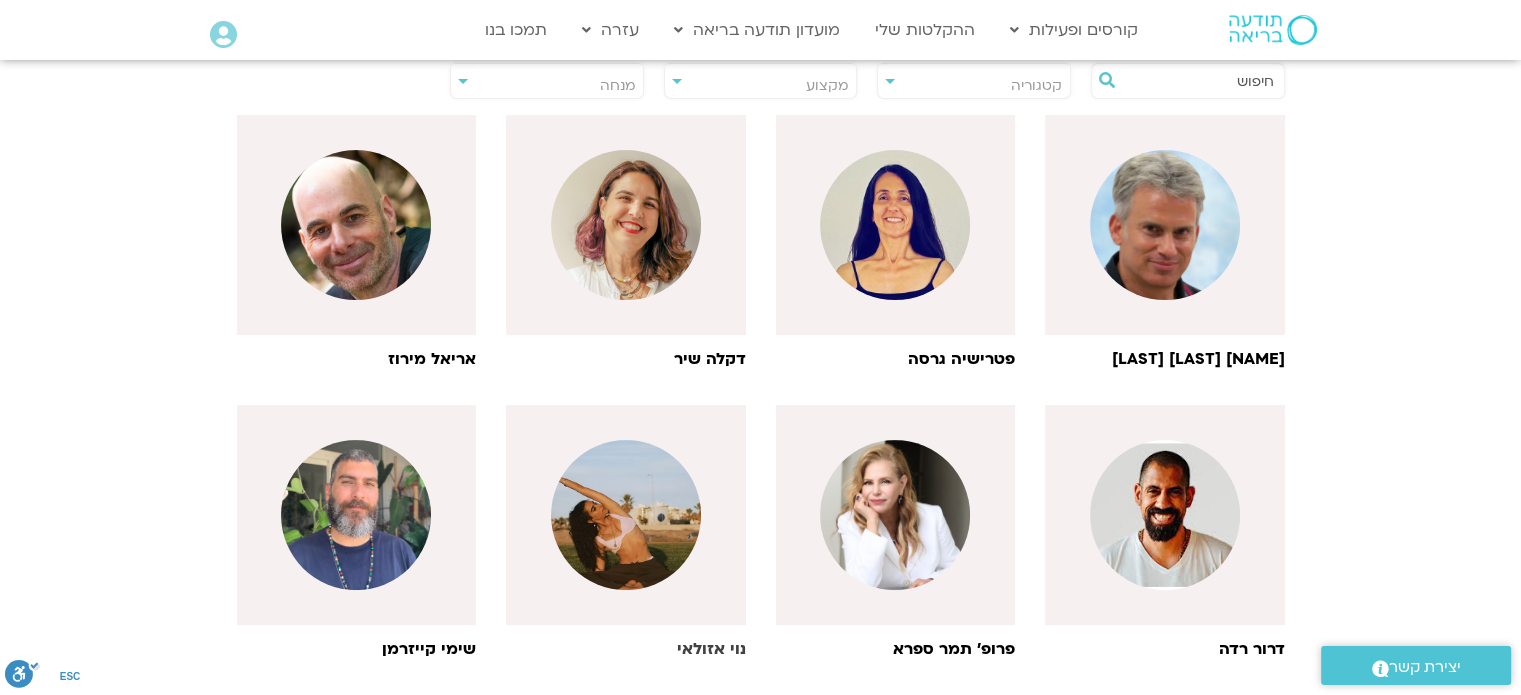 click on "נוי אזולאי" at bounding box center [626, 649] 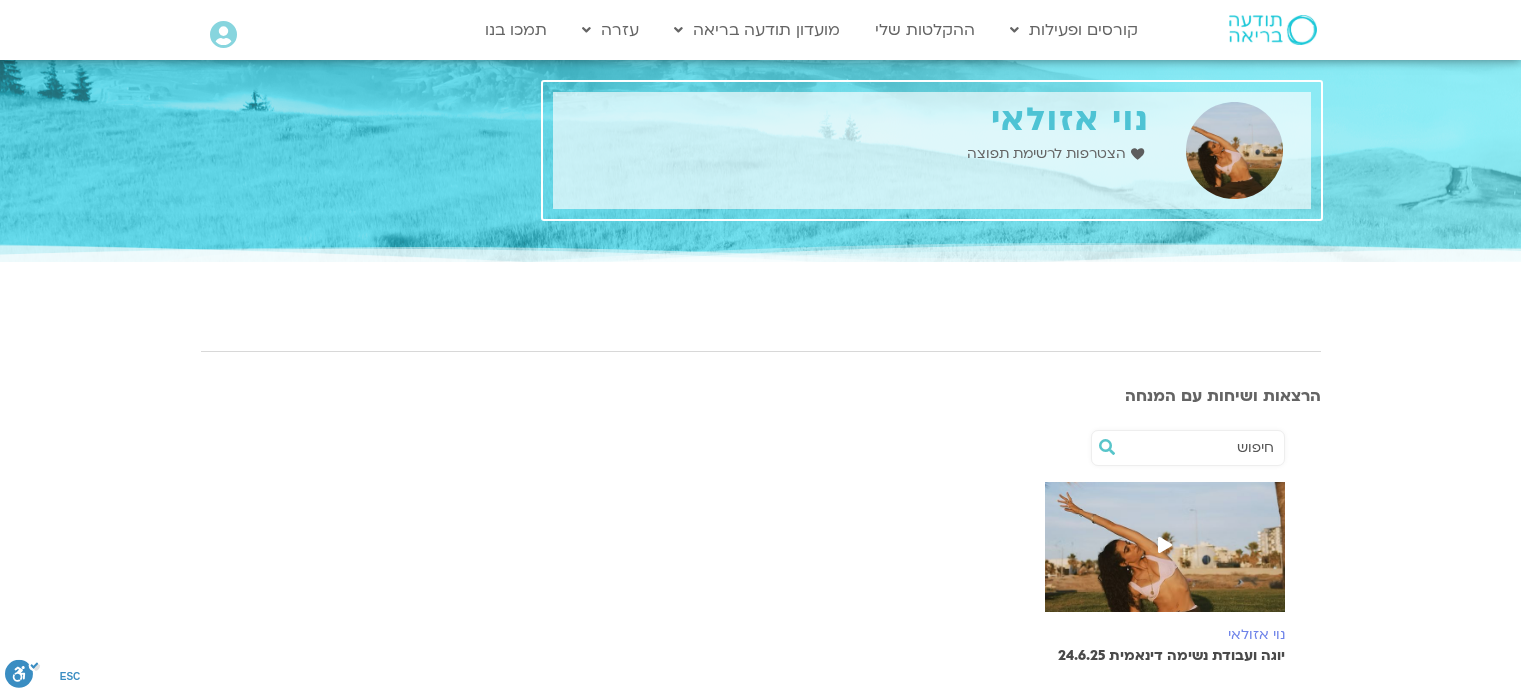 scroll, scrollTop: 0, scrollLeft: 0, axis: both 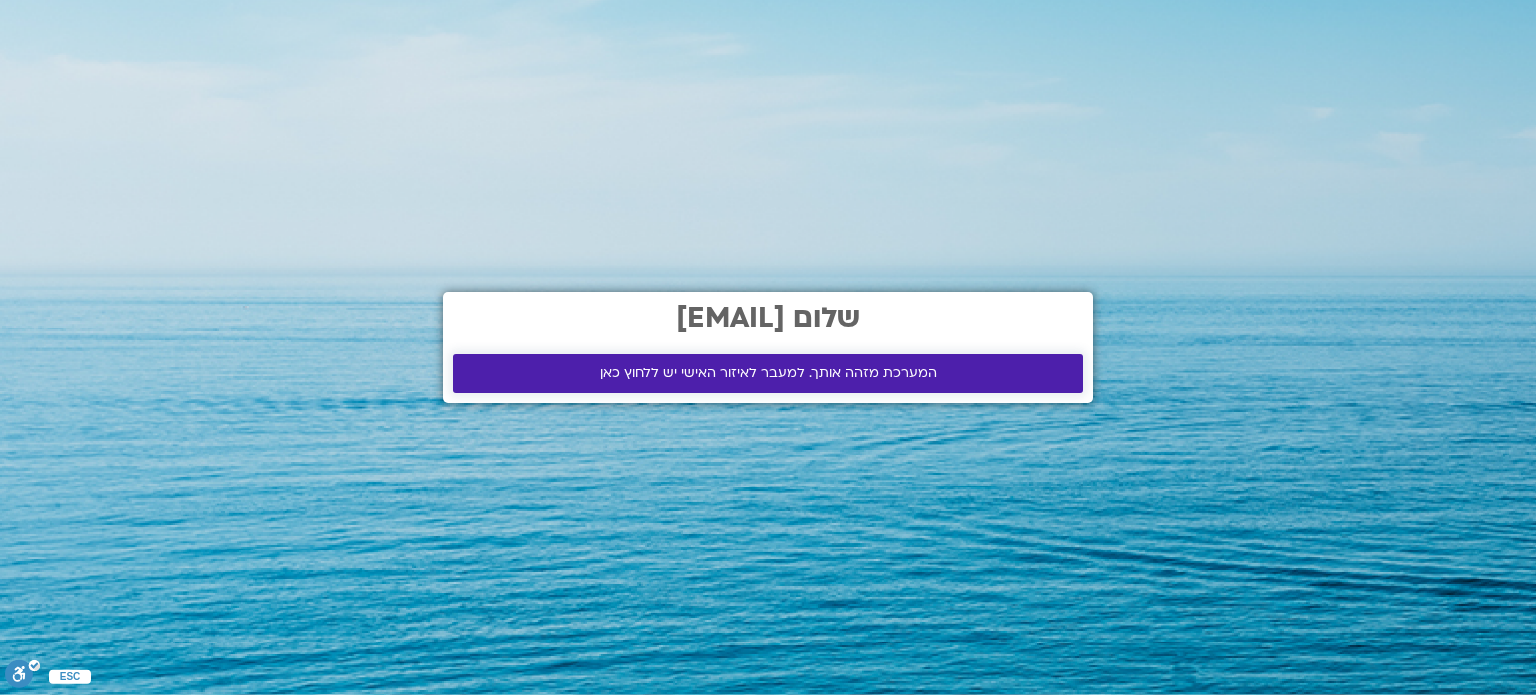 click on "המערכת מזהה אותך. למעבר לאיזור האישי יש ללחוץ כאן" at bounding box center (768, 373) 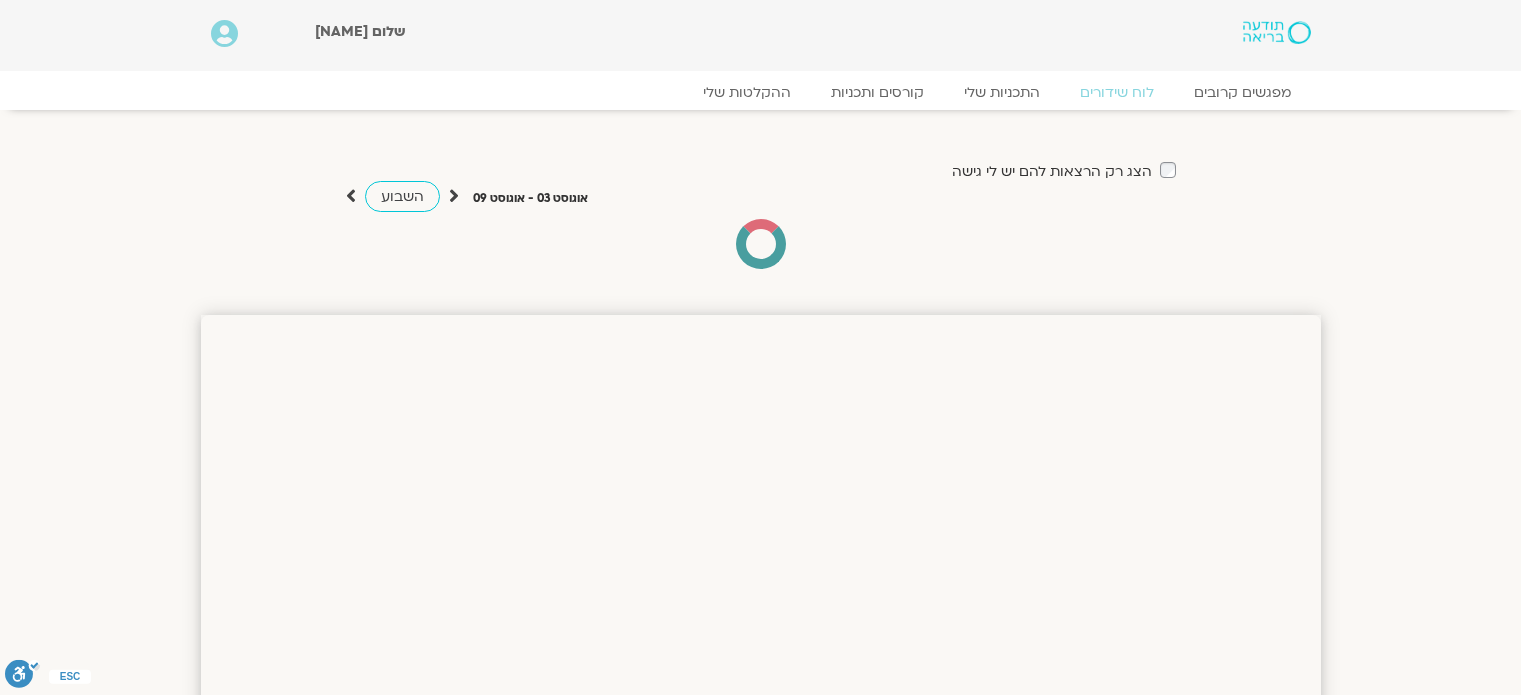 scroll, scrollTop: 0, scrollLeft: 0, axis: both 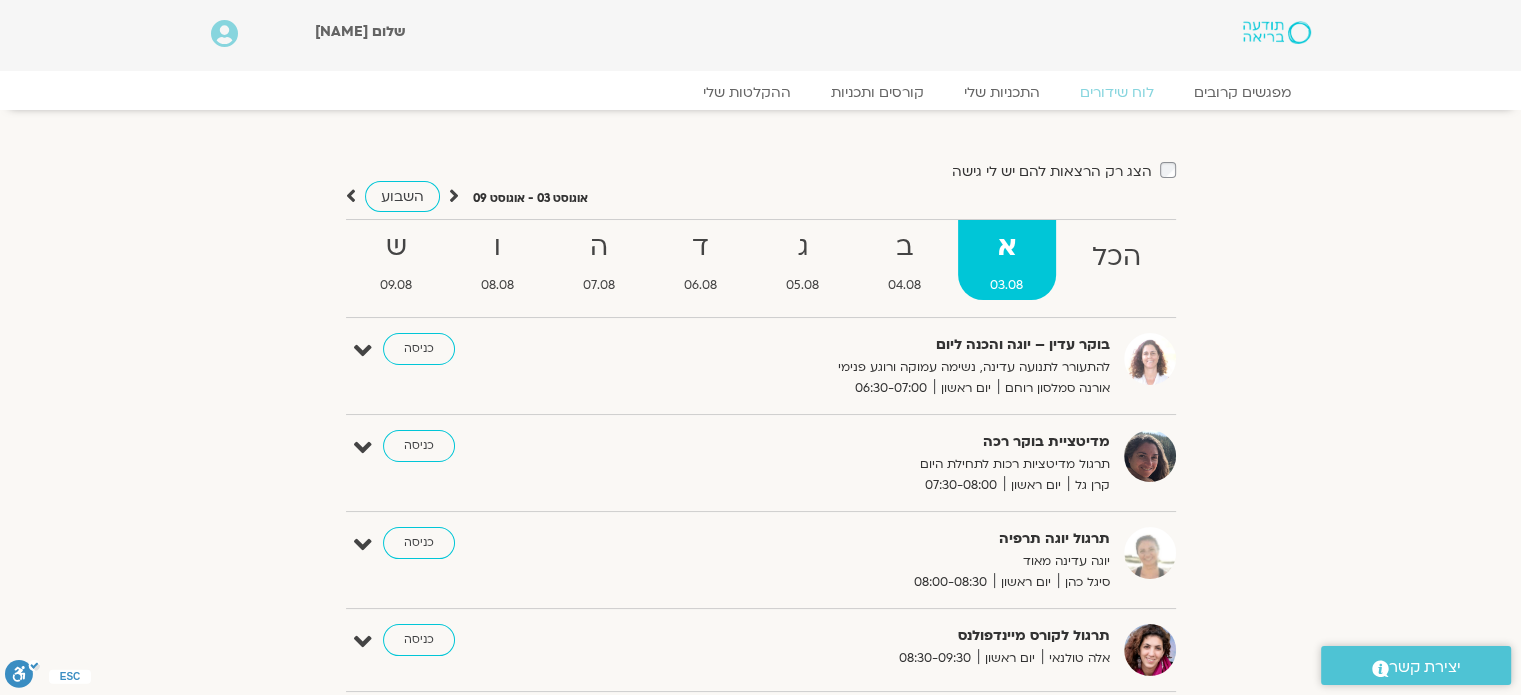 click at bounding box center (224, 34) 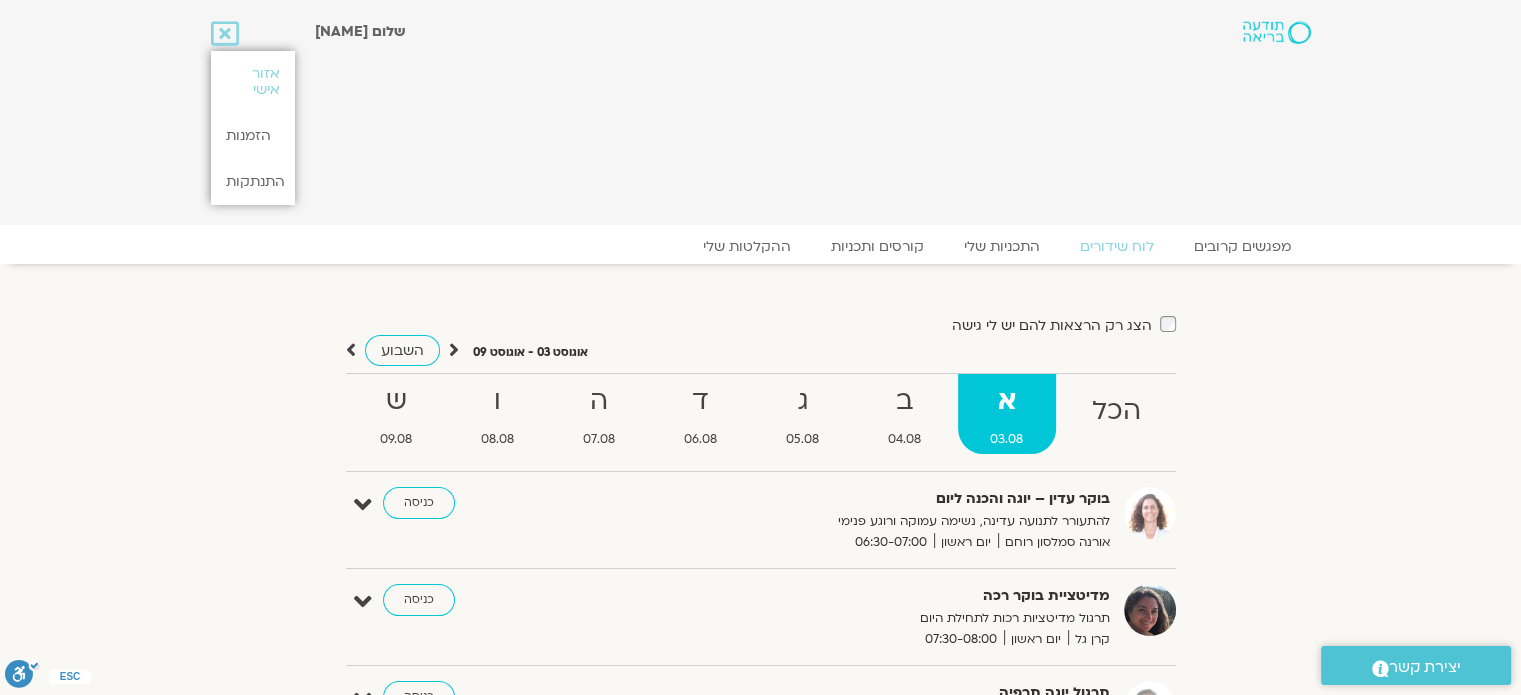 click at bounding box center [225, 34] 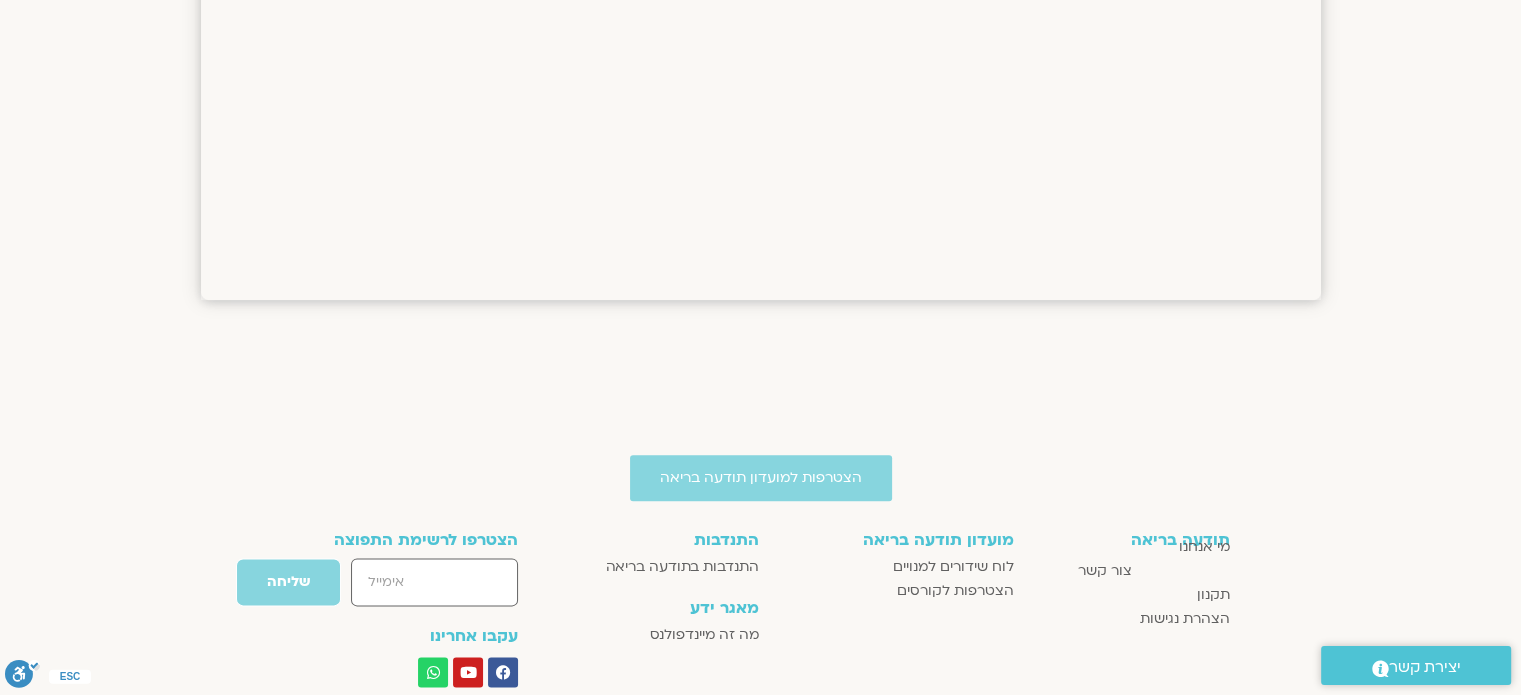 scroll, scrollTop: 2562, scrollLeft: 0, axis: vertical 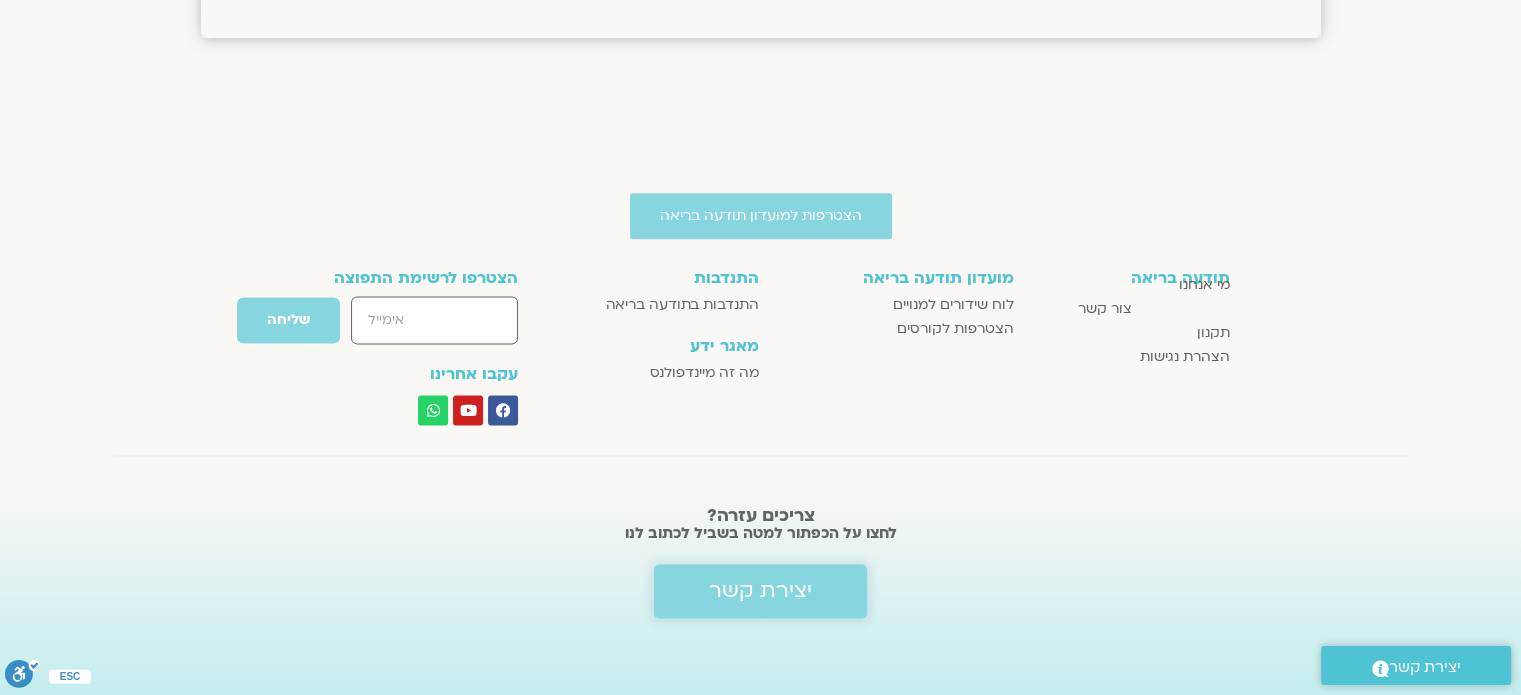 click on "יצירת קשר" at bounding box center (760, 591) 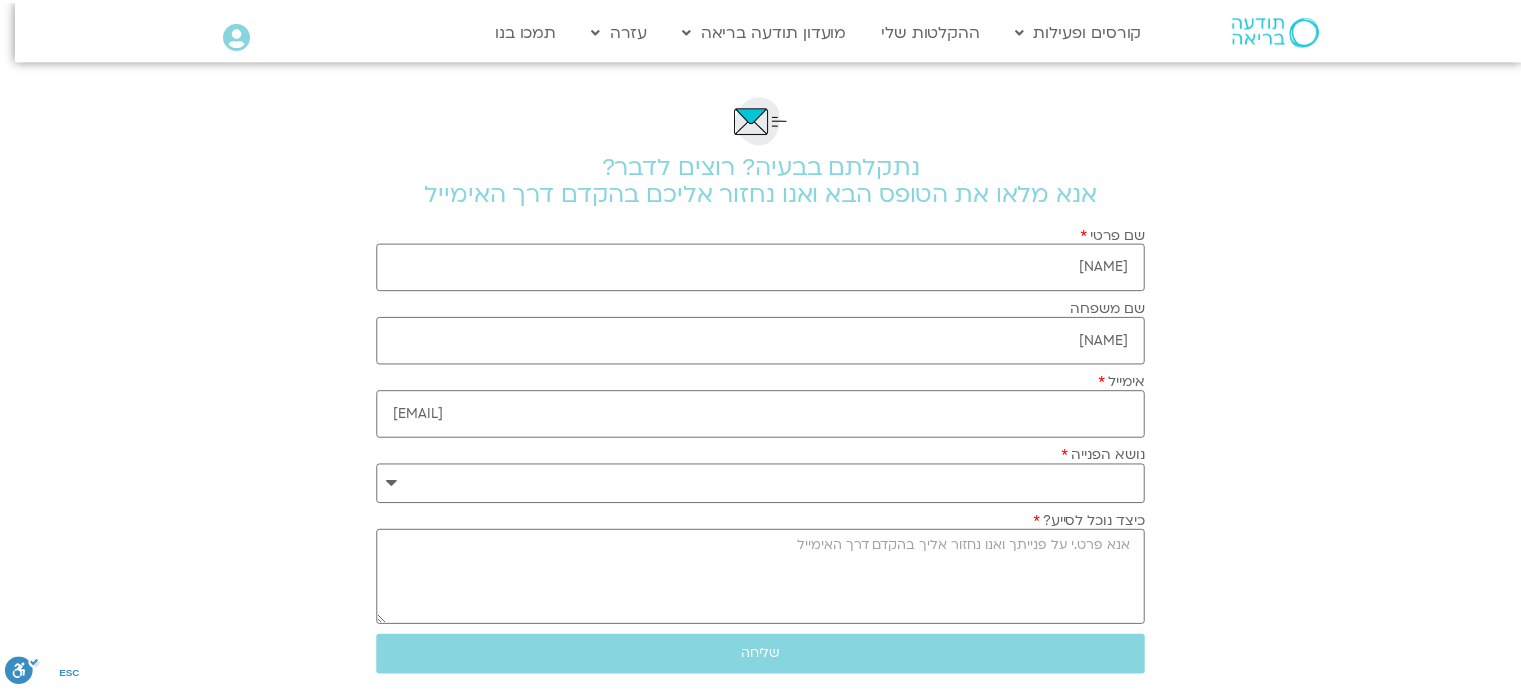 scroll, scrollTop: 0, scrollLeft: 0, axis: both 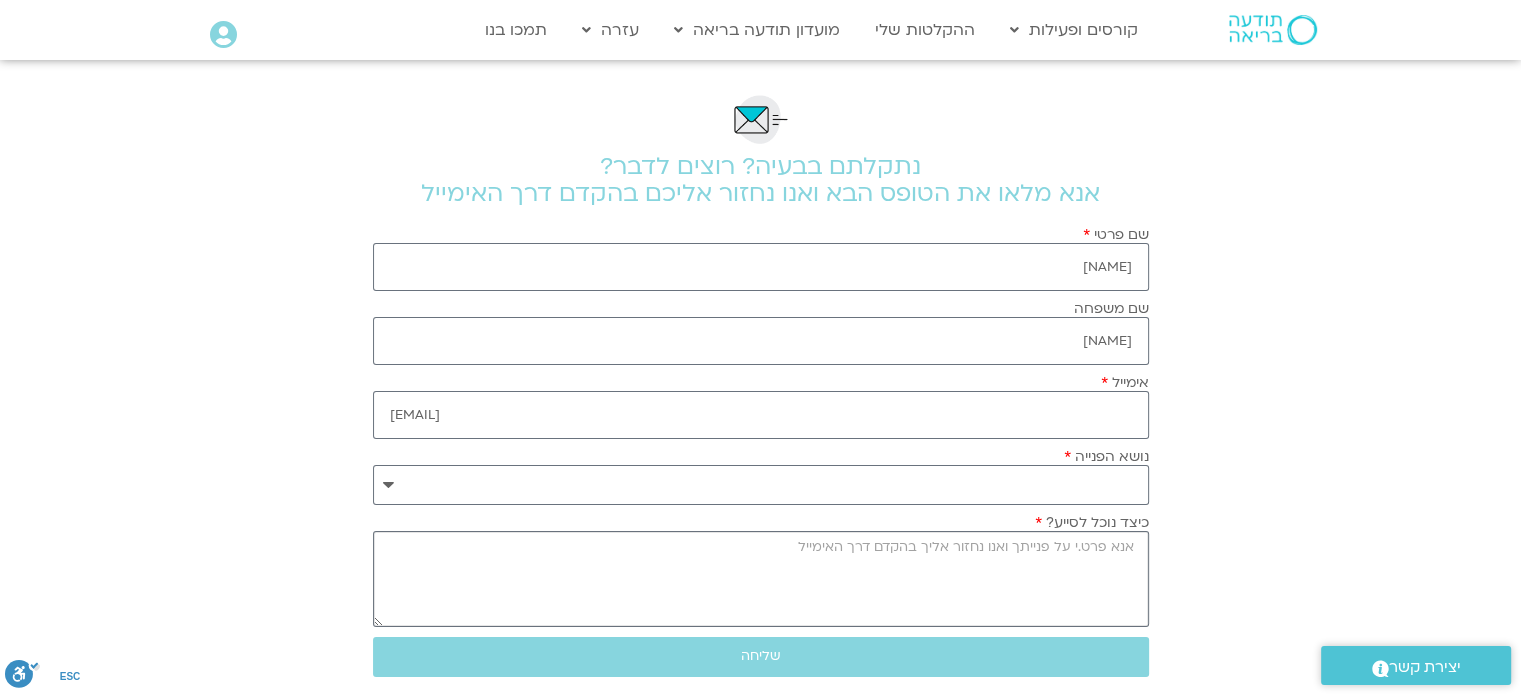 click on "כיצד נוכל לסייע?" at bounding box center (761, 579) 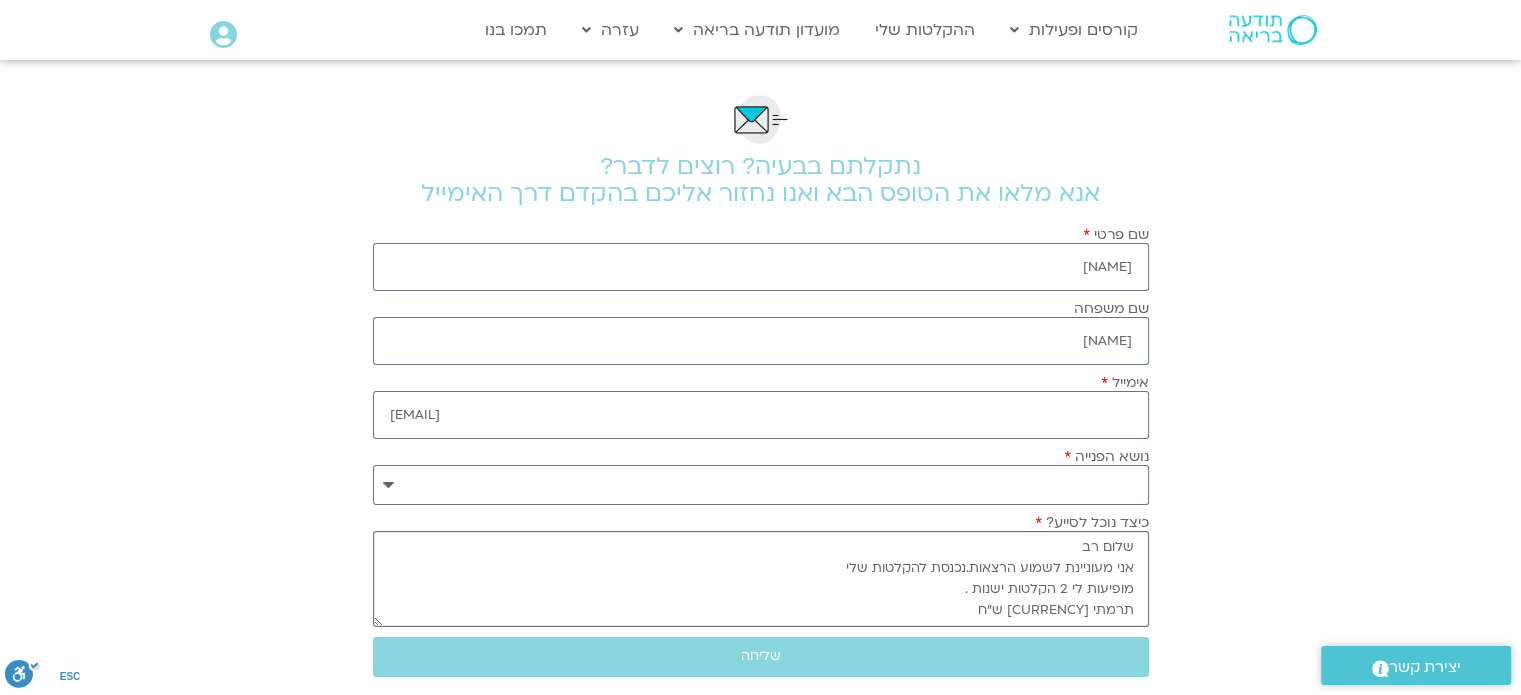 scroll, scrollTop: 14, scrollLeft: 0, axis: vertical 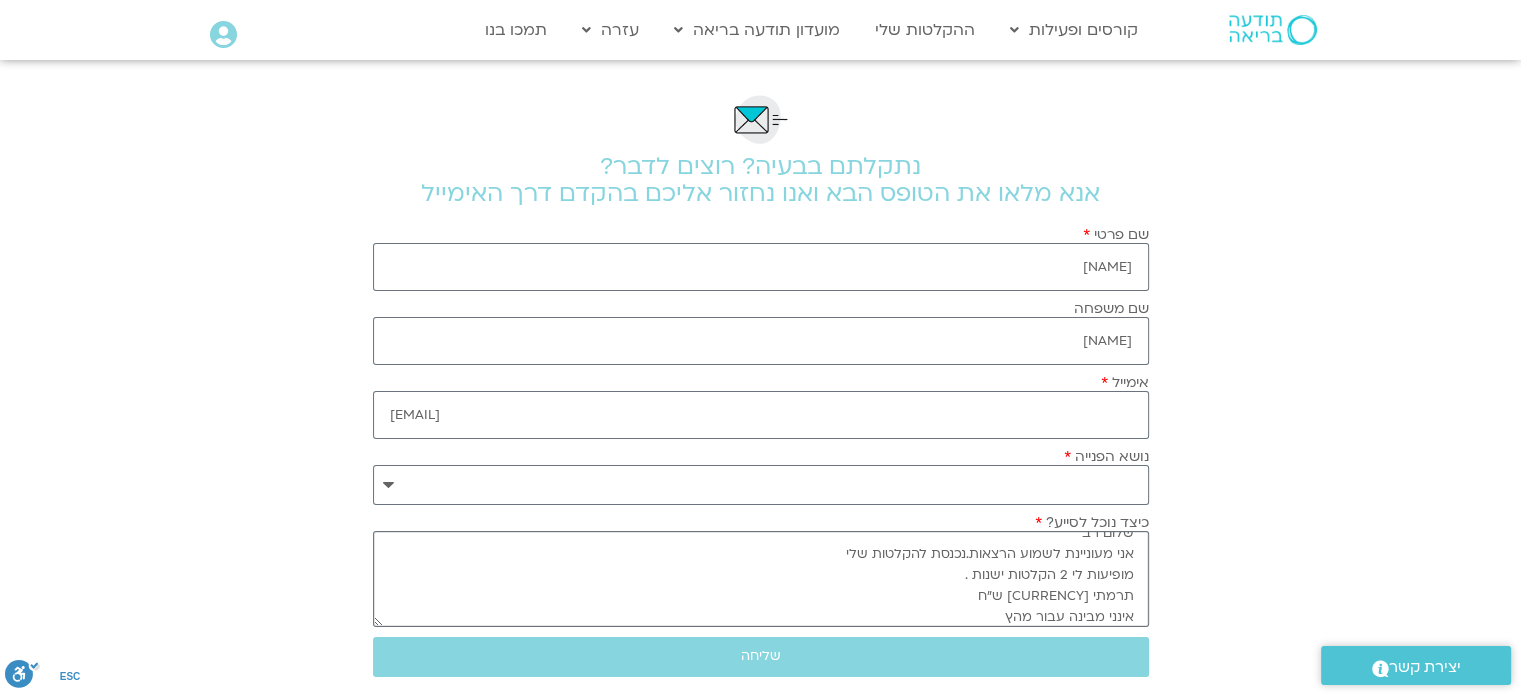 drag, startPoint x: 996, startPoint y: 613, endPoint x: 1013, endPoint y: 607, distance: 18.027756 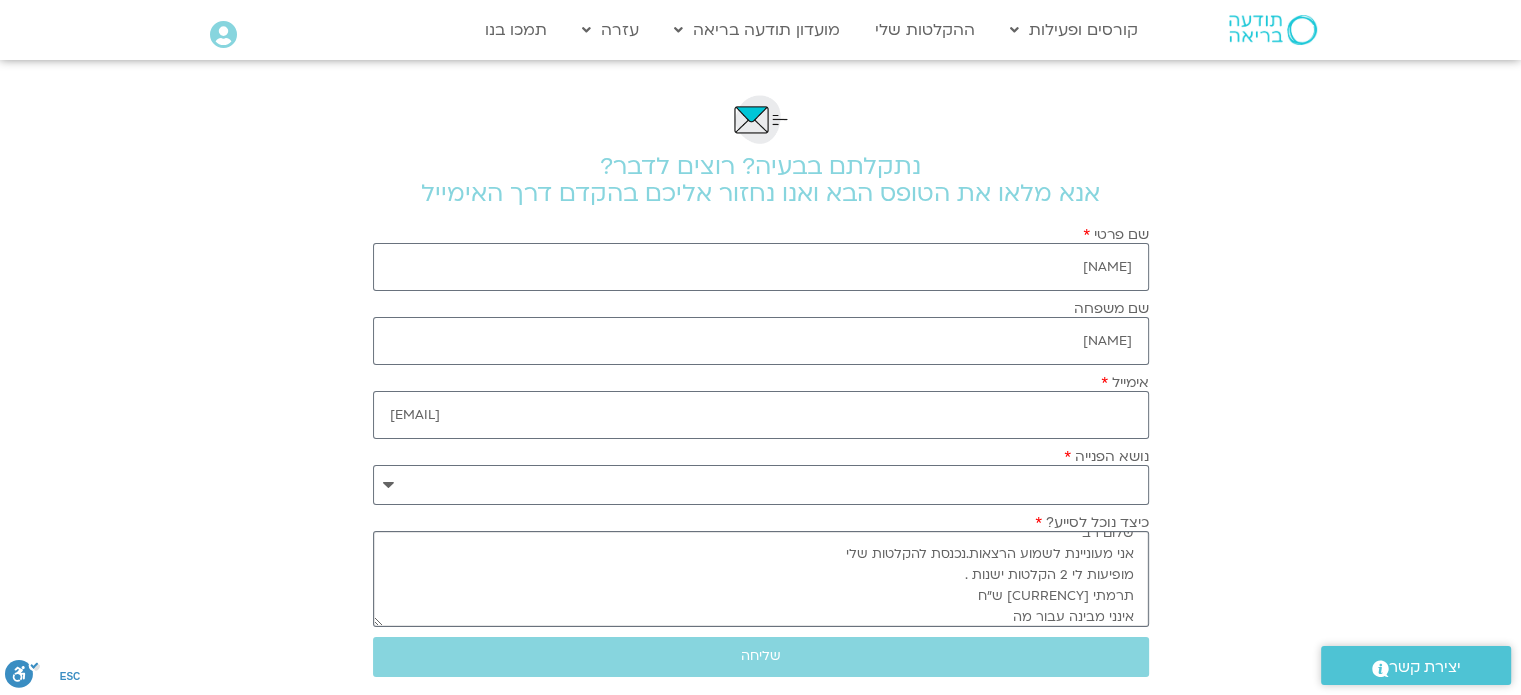 scroll, scrollTop: 20, scrollLeft: 0, axis: vertical 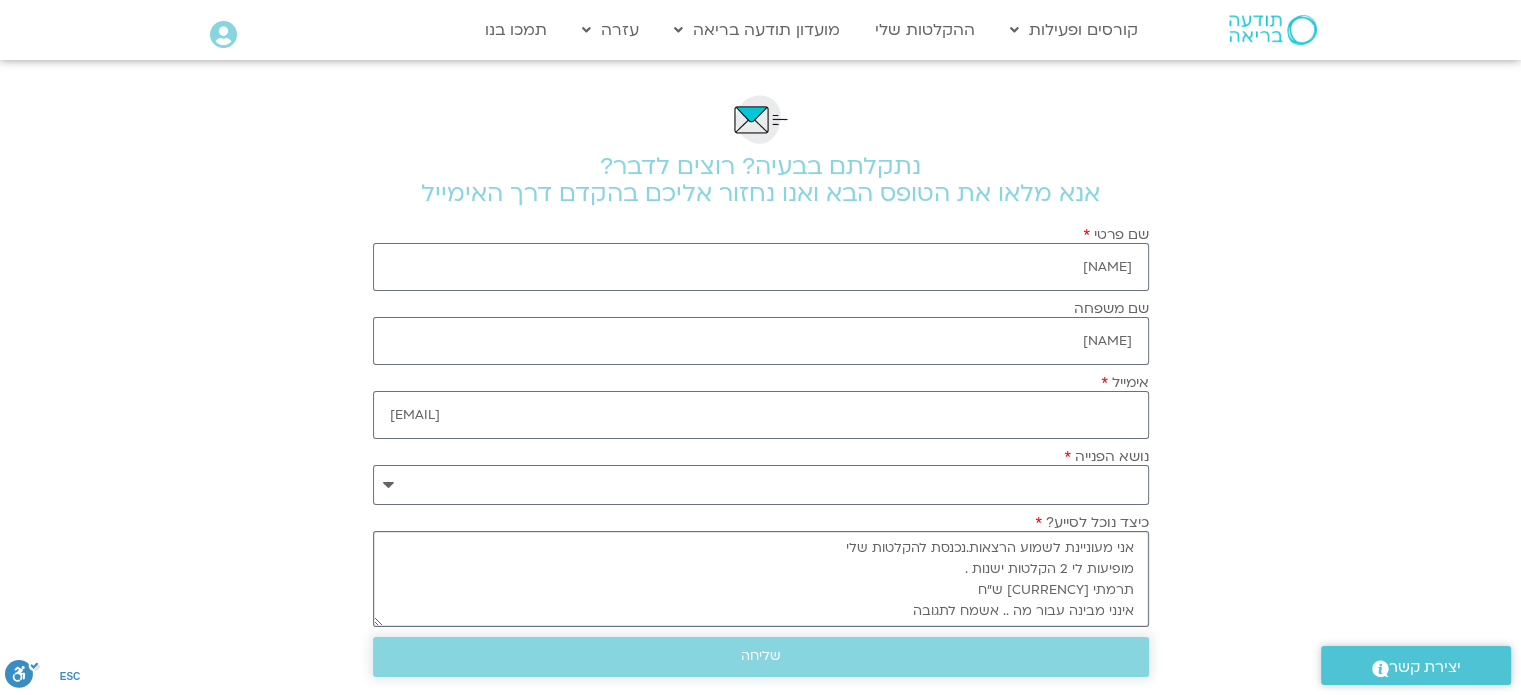type on "שלום רב
אני מעוניינת לשמוע הרצאות.נכנסת להקלטות שלי
מופיעות לי 2 הקלטות ישנות .
תרמתי 100 ש"ח
אינני מבינה עבור מה .. אשמח לתגובה" 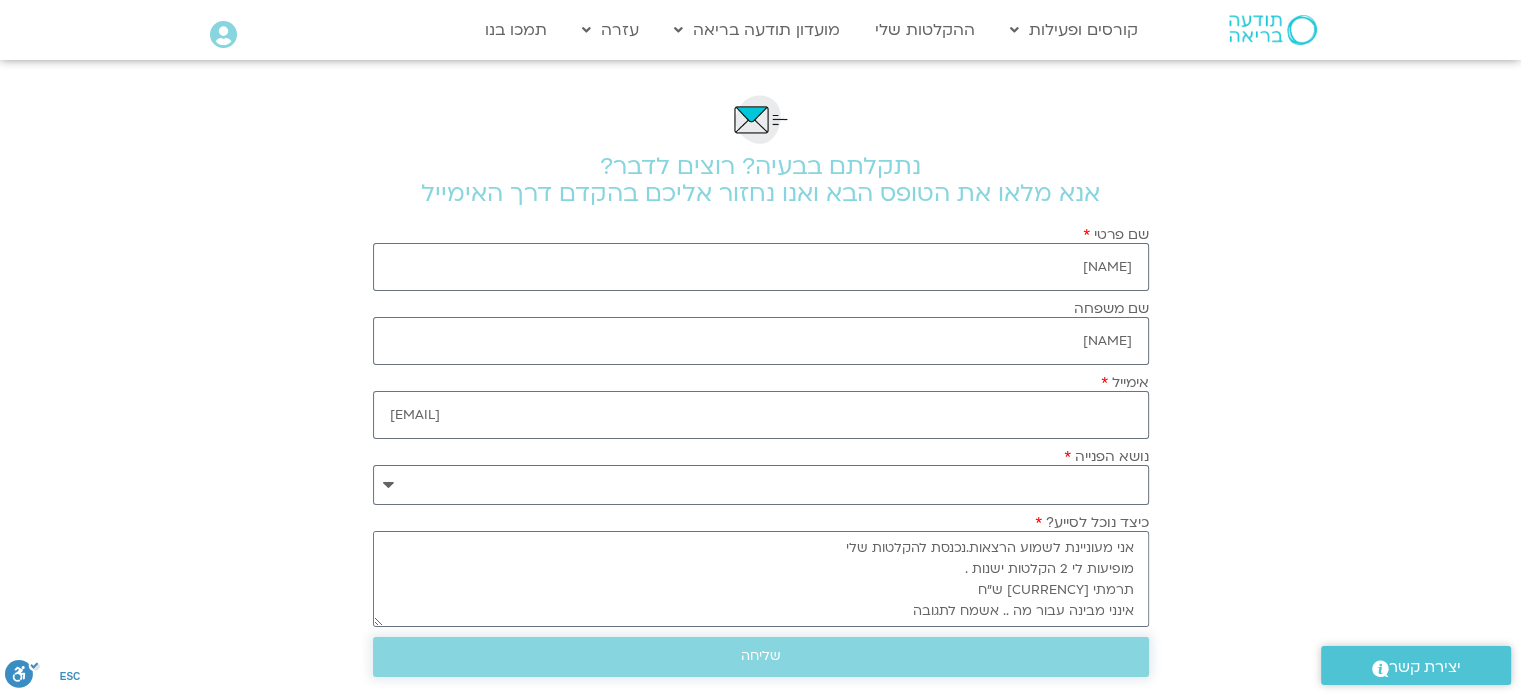 click on "שליחה" at bounding box center [761, 656] 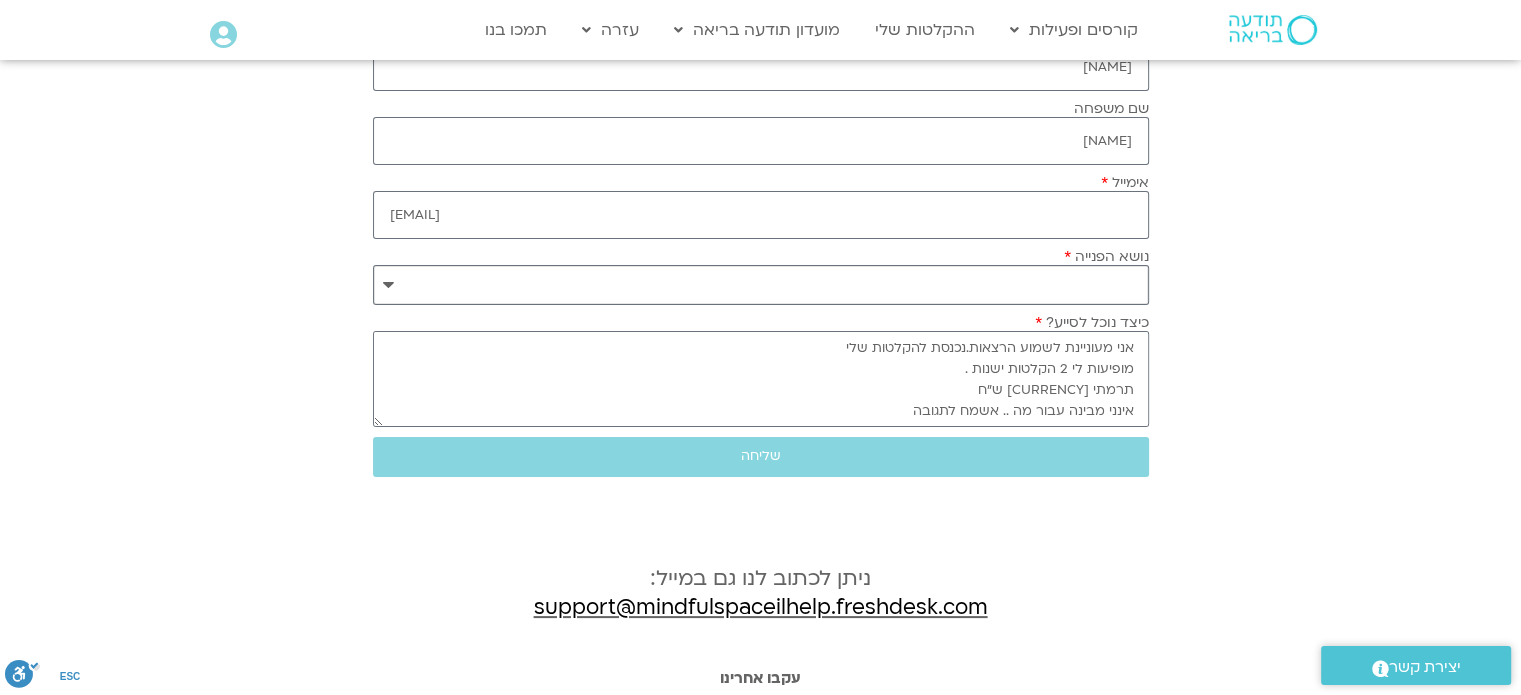 scroll, scrollTop: 0, scrollLeft: 0, axis: both 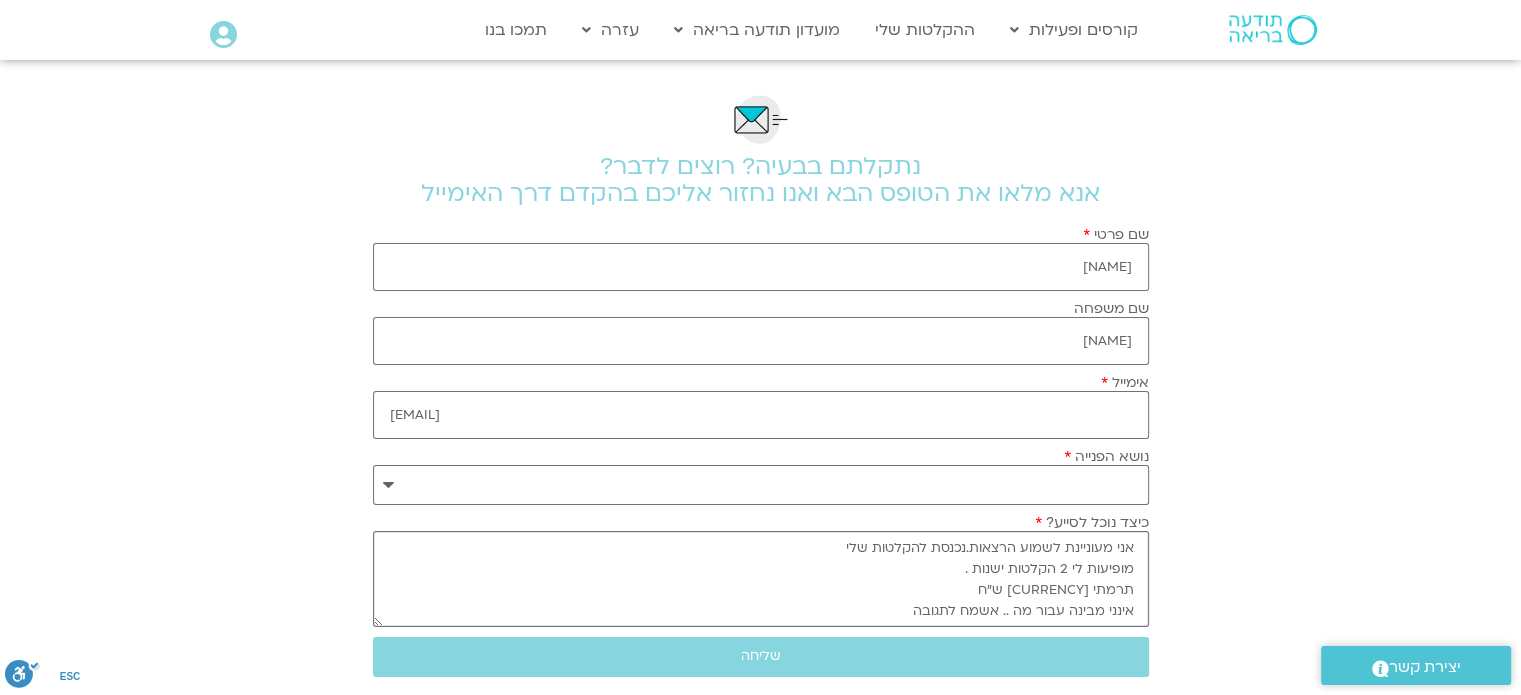 click on "שלום רב
אני מעוניינת לשמוע הרצאות.נכנסת להקלטות שלי
מופיעות לי 2 הקלטות ישנות .
תרמתי 100 ש"ח
אינני מבינה עבור מה .. אשמח לתגובה" at bounding box center (761, 579) 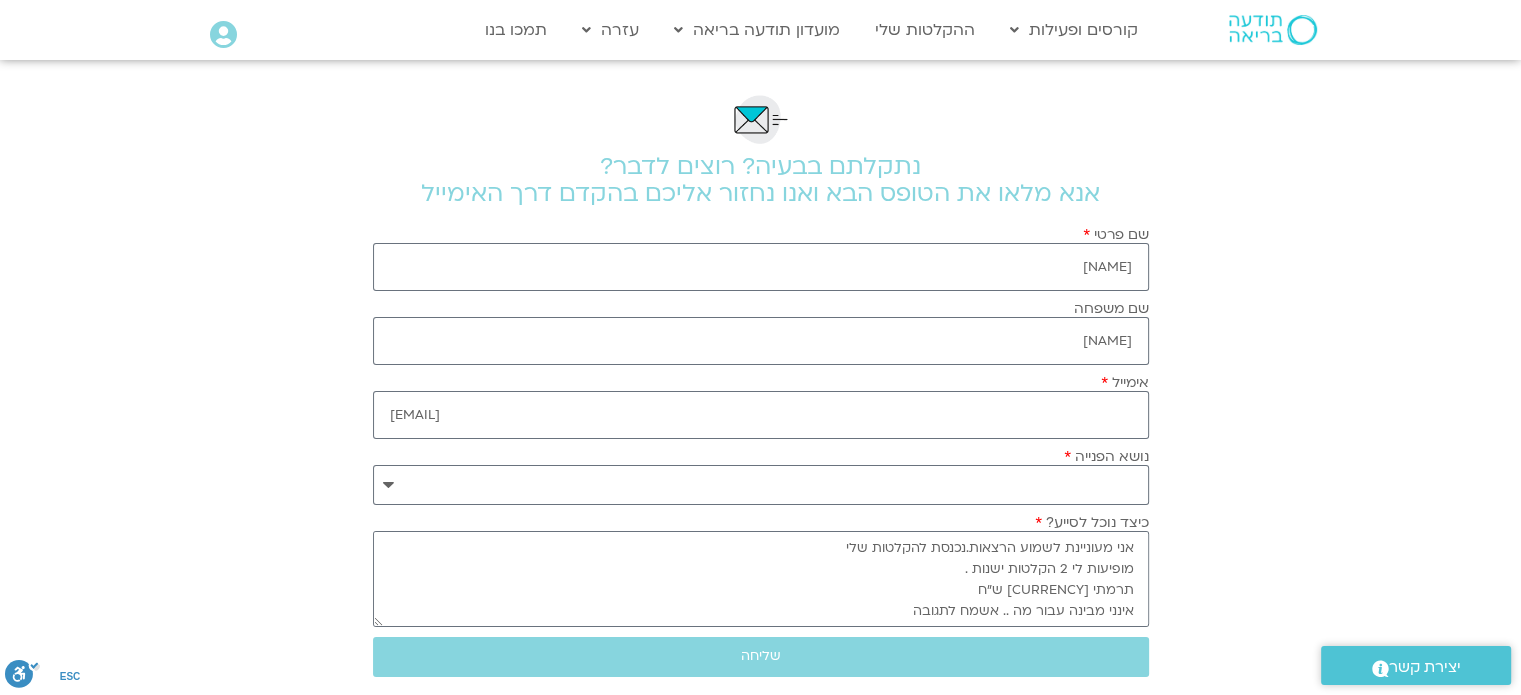click on ".st0{fill:#FFFFFF;}
יצירת קשר" at bounding box center [1416, 667] 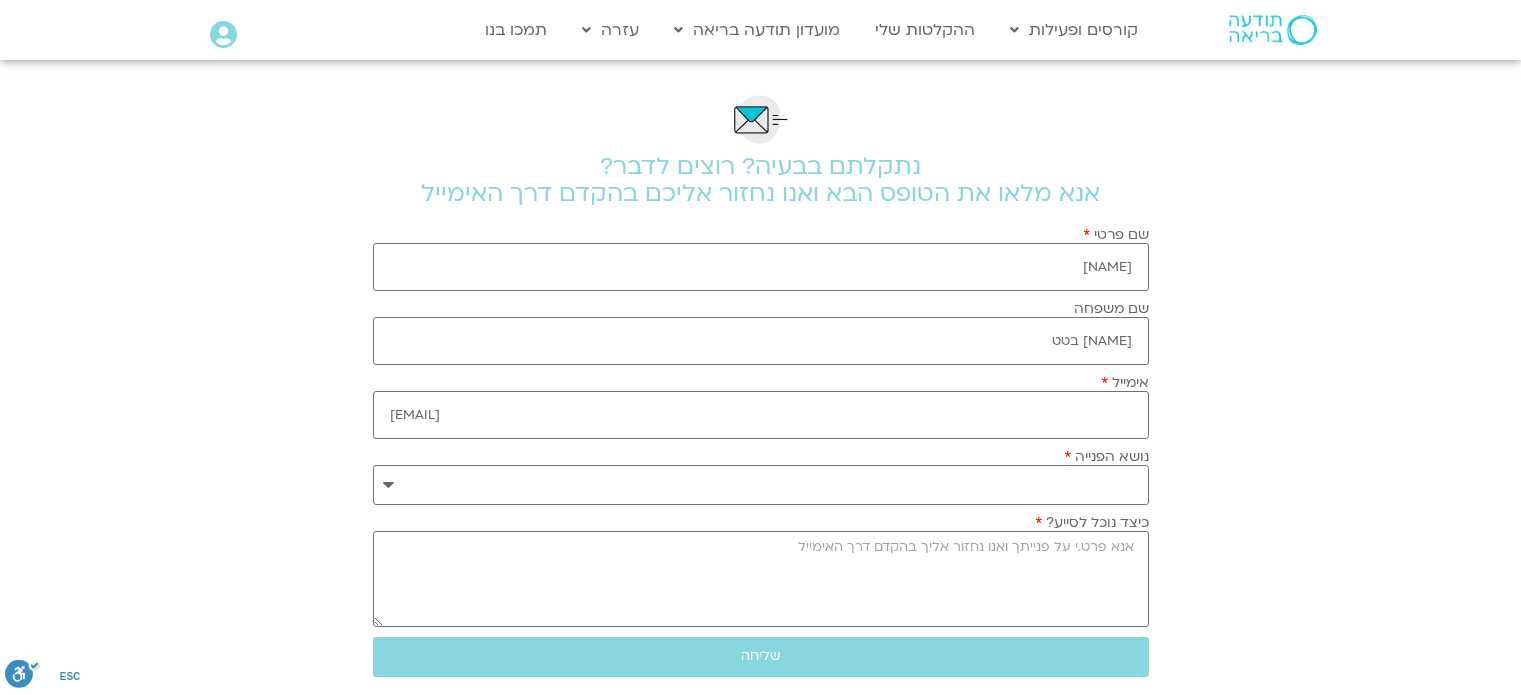 scroll, scrollTop: 0, scrollLeft: 0, axis: both 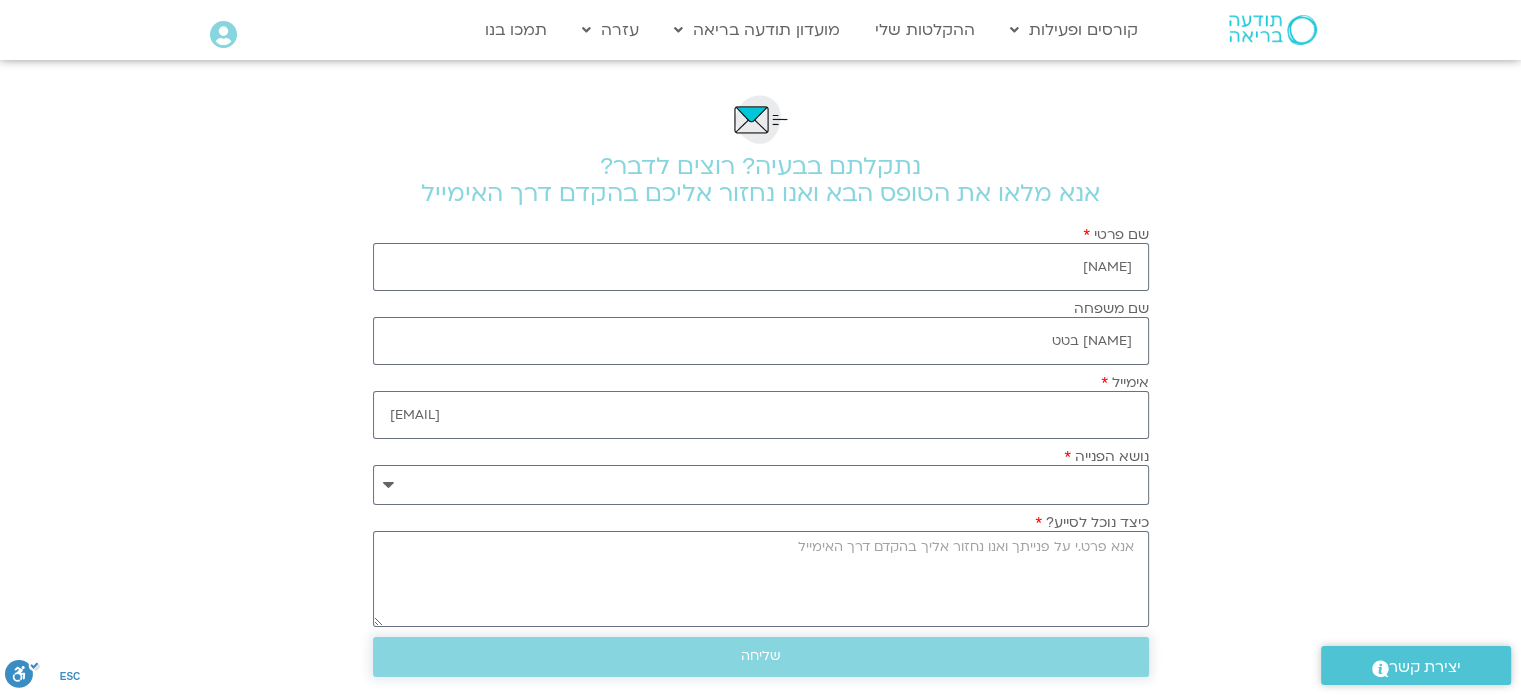 click on "שליחה" at bounding box center (761, 656) 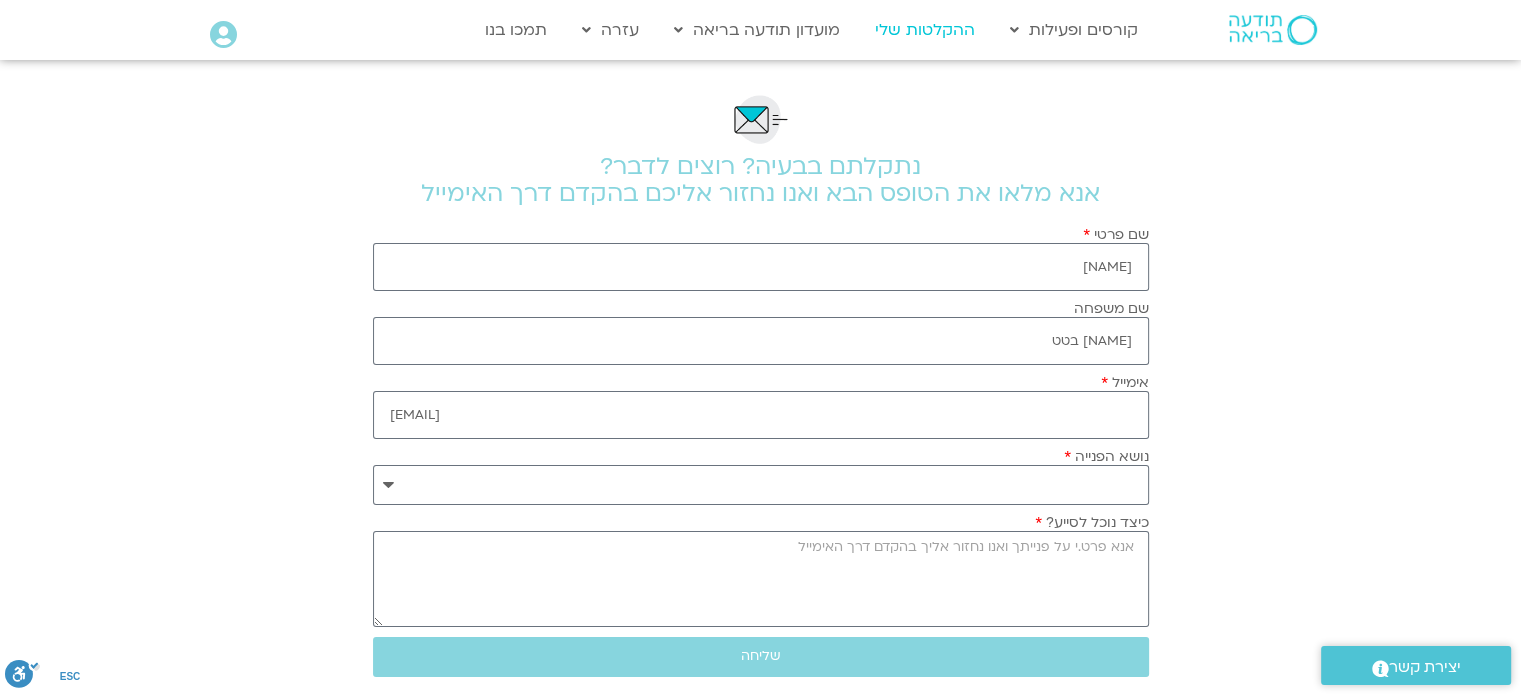 click on "ההקלטות שלי" at bounding box center (925, 30) 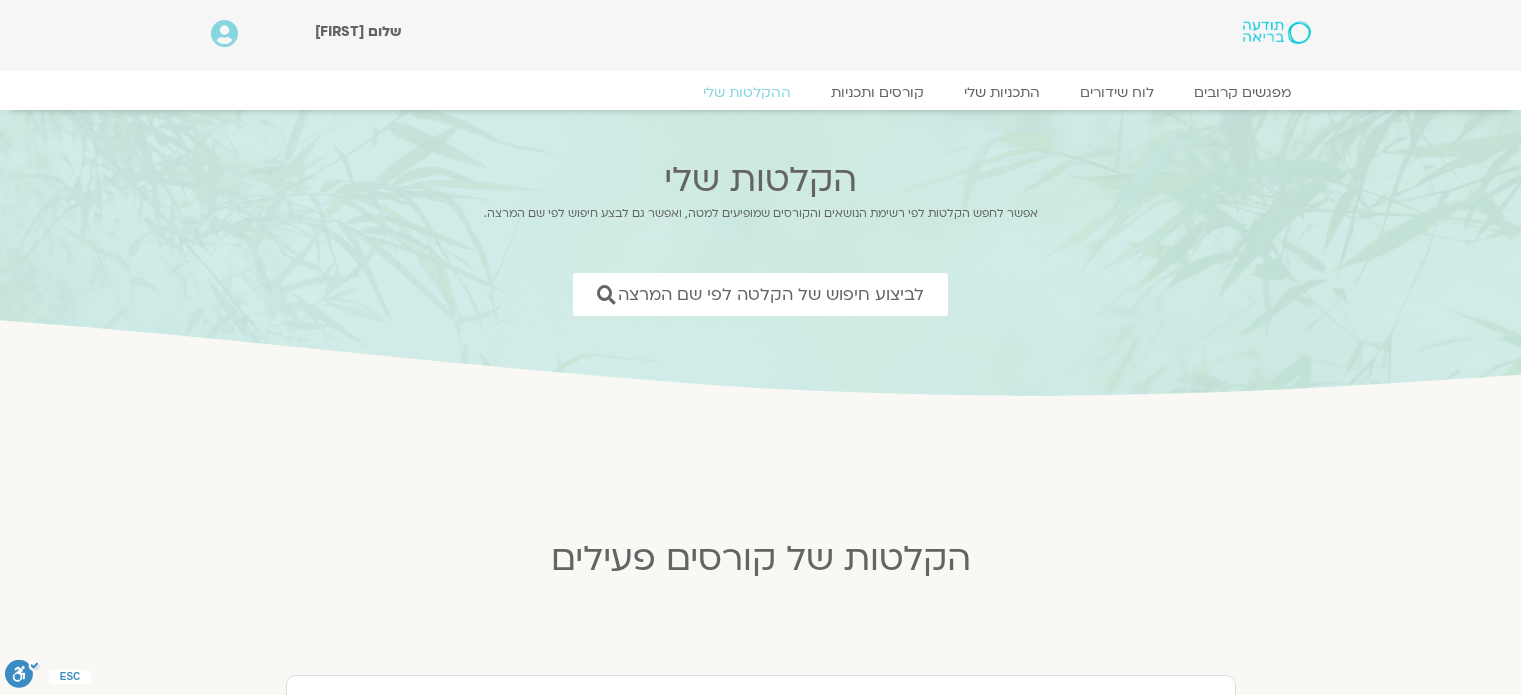 scroll, scrollTop: 0, scrollLeft: 0, axis: both 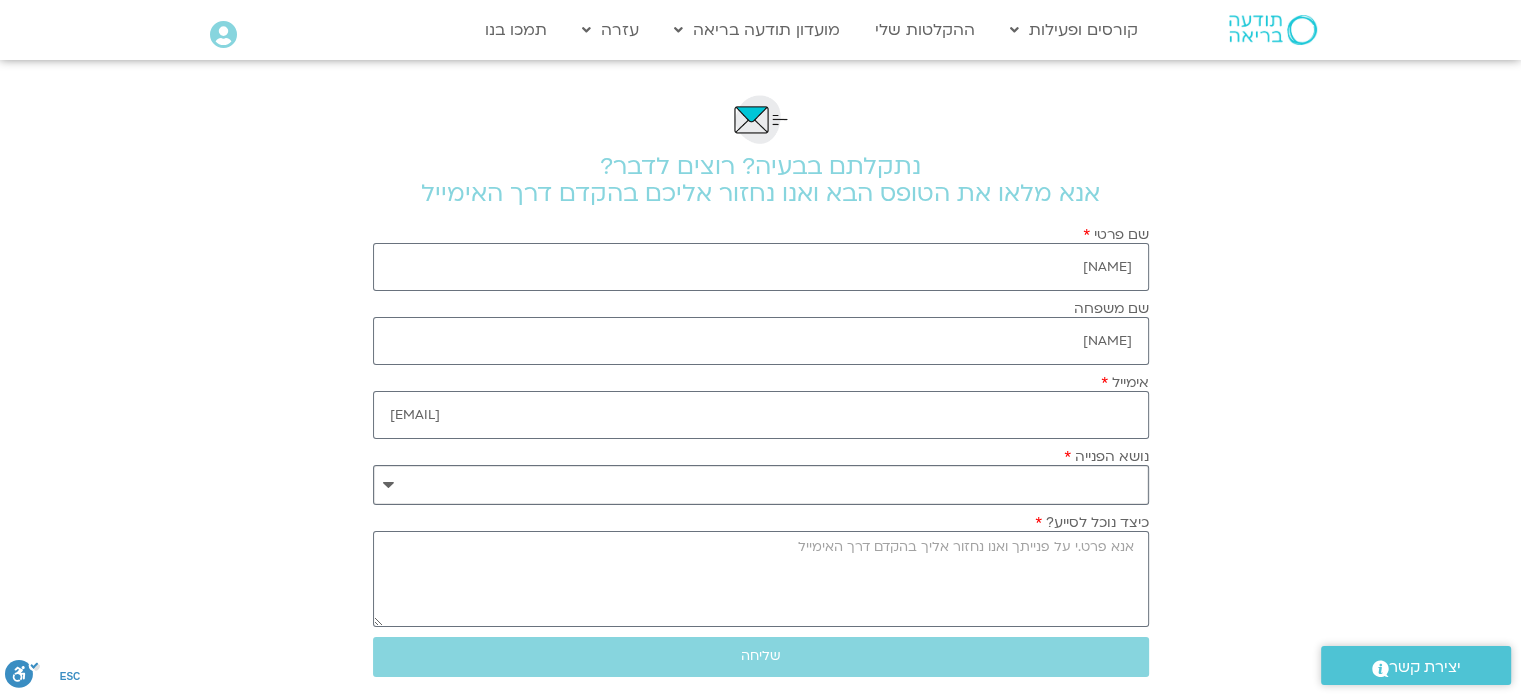 click on "**********" at bounding box center [761, 485] 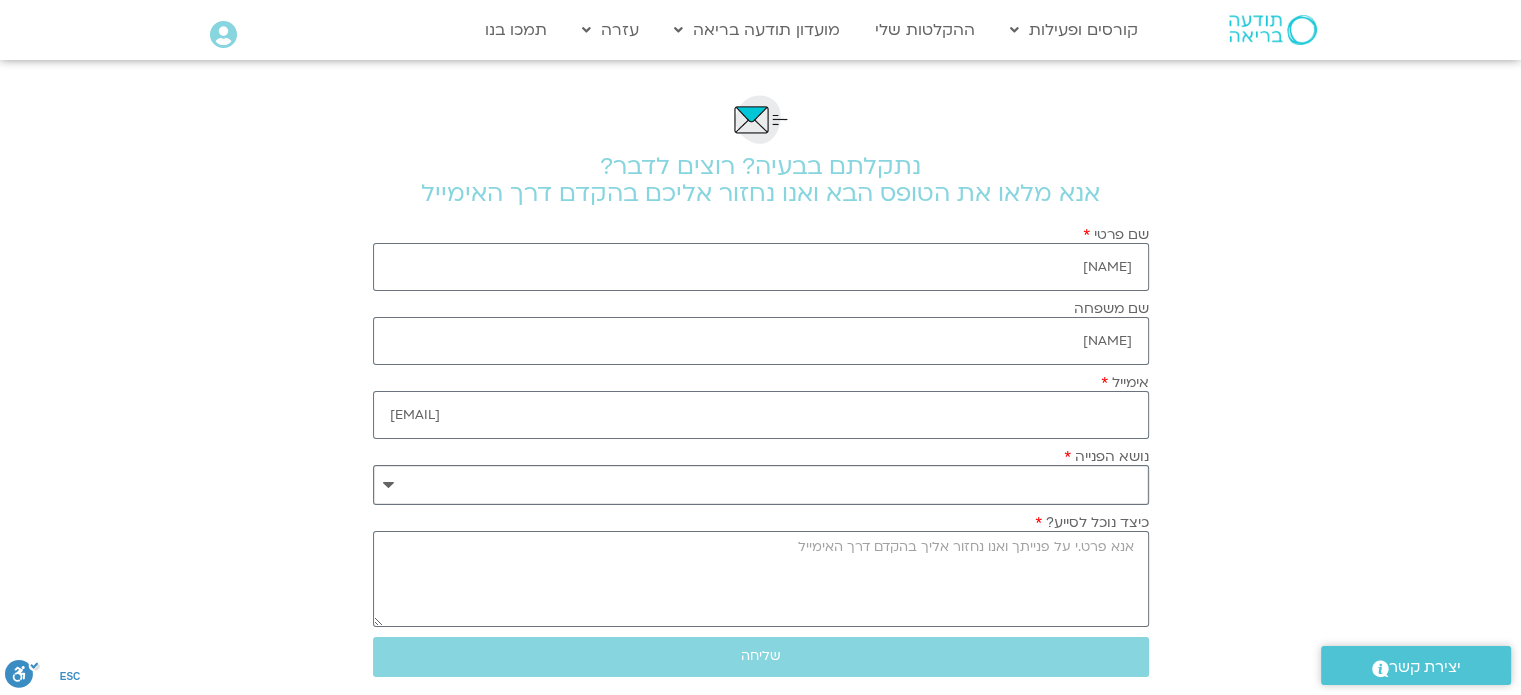 select on "**********" 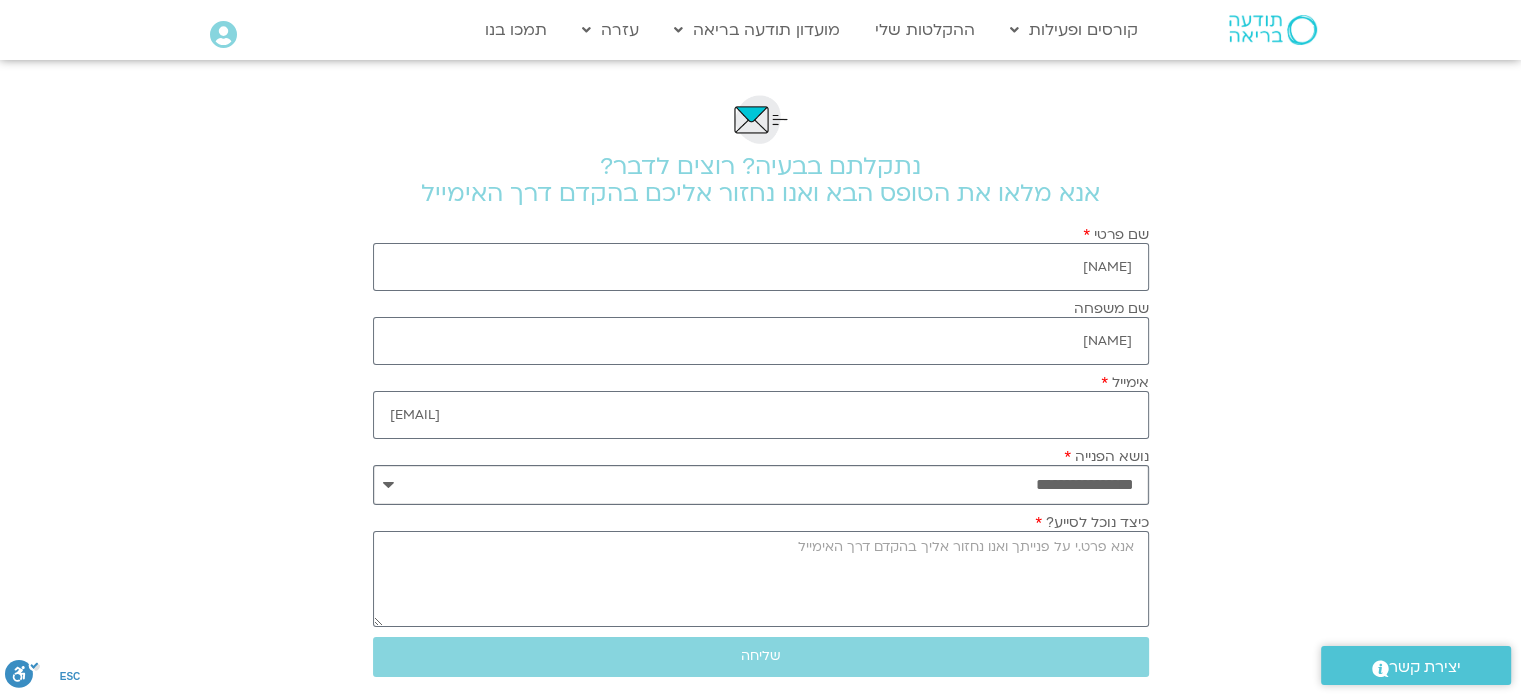 click on "**********" at bounding box center (761, 485) 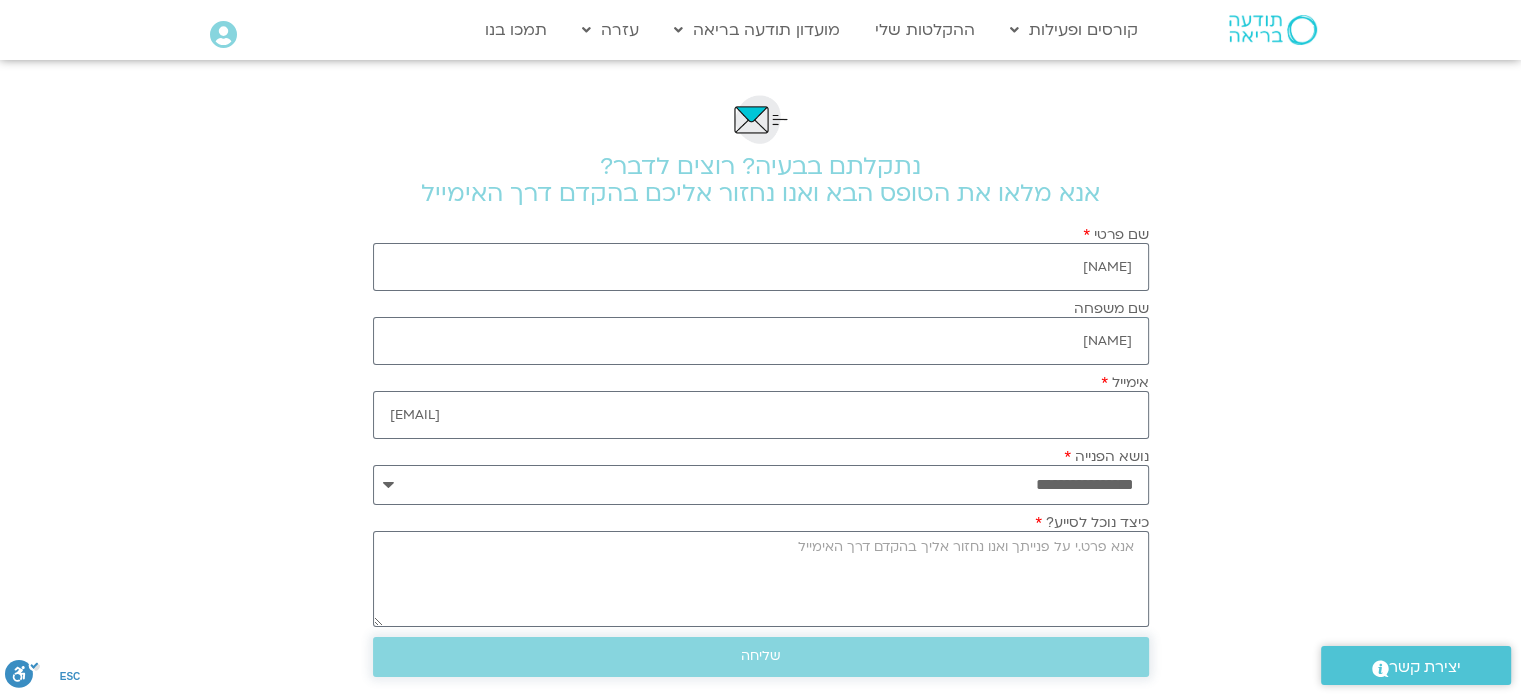 click on "שליחה" at bounding box center (761, 656) 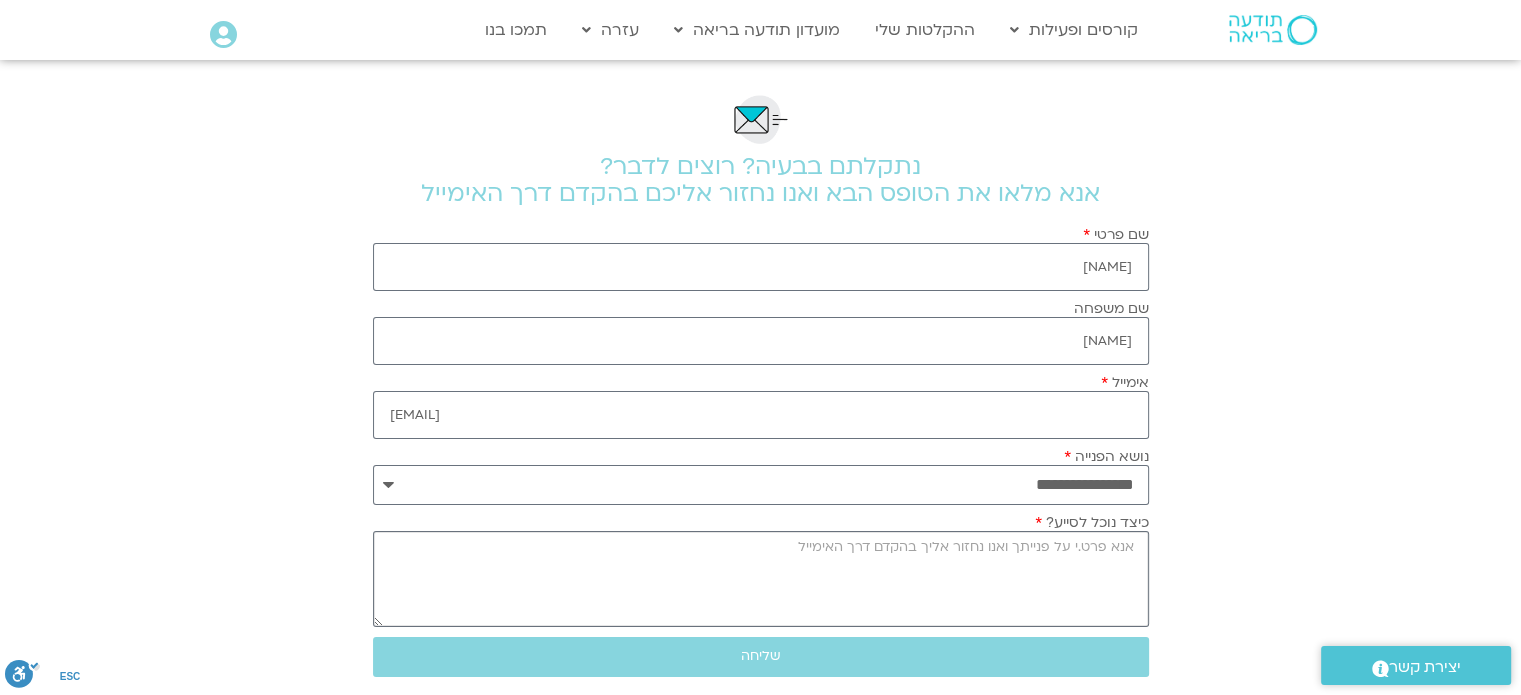 click on "כיצד נוכל לסייע?" at bounding box center (761, 579) 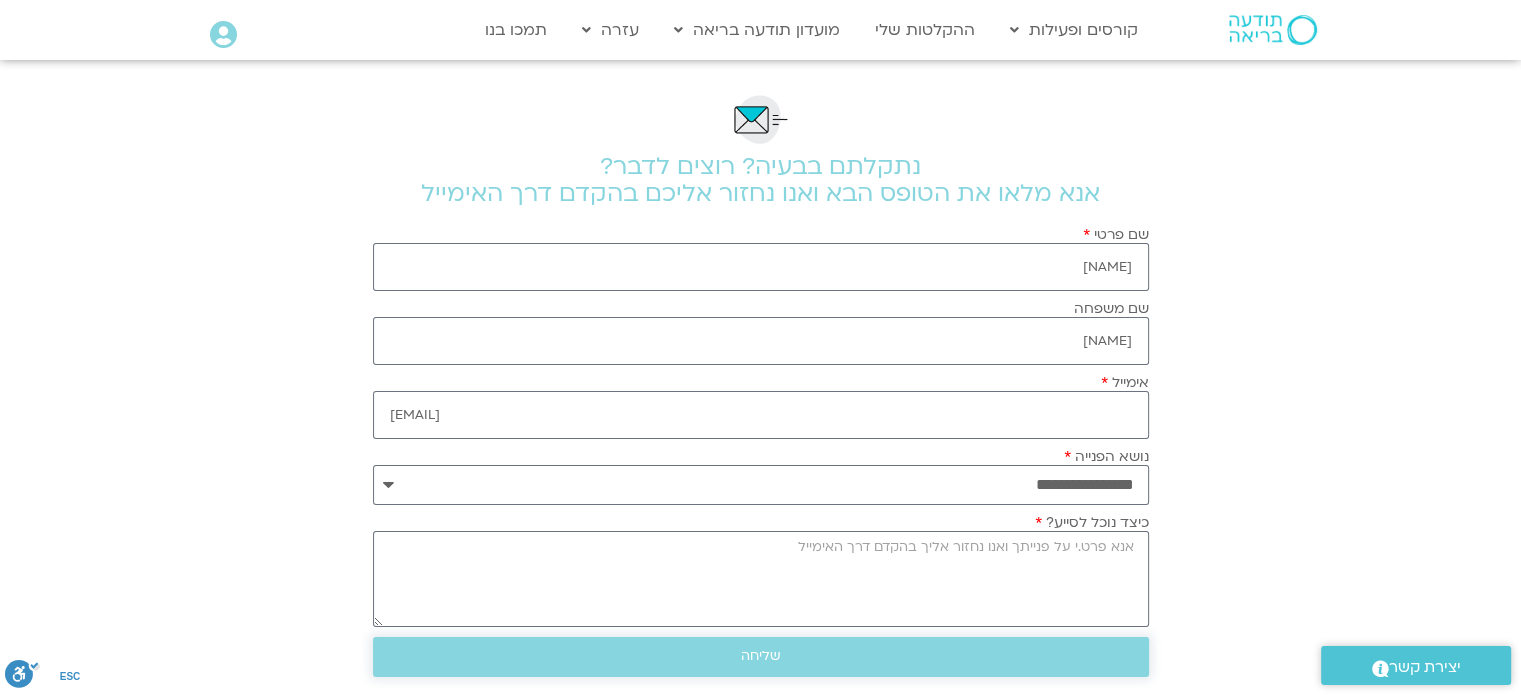 click on "שליחה" at bounding box center (761, 656) 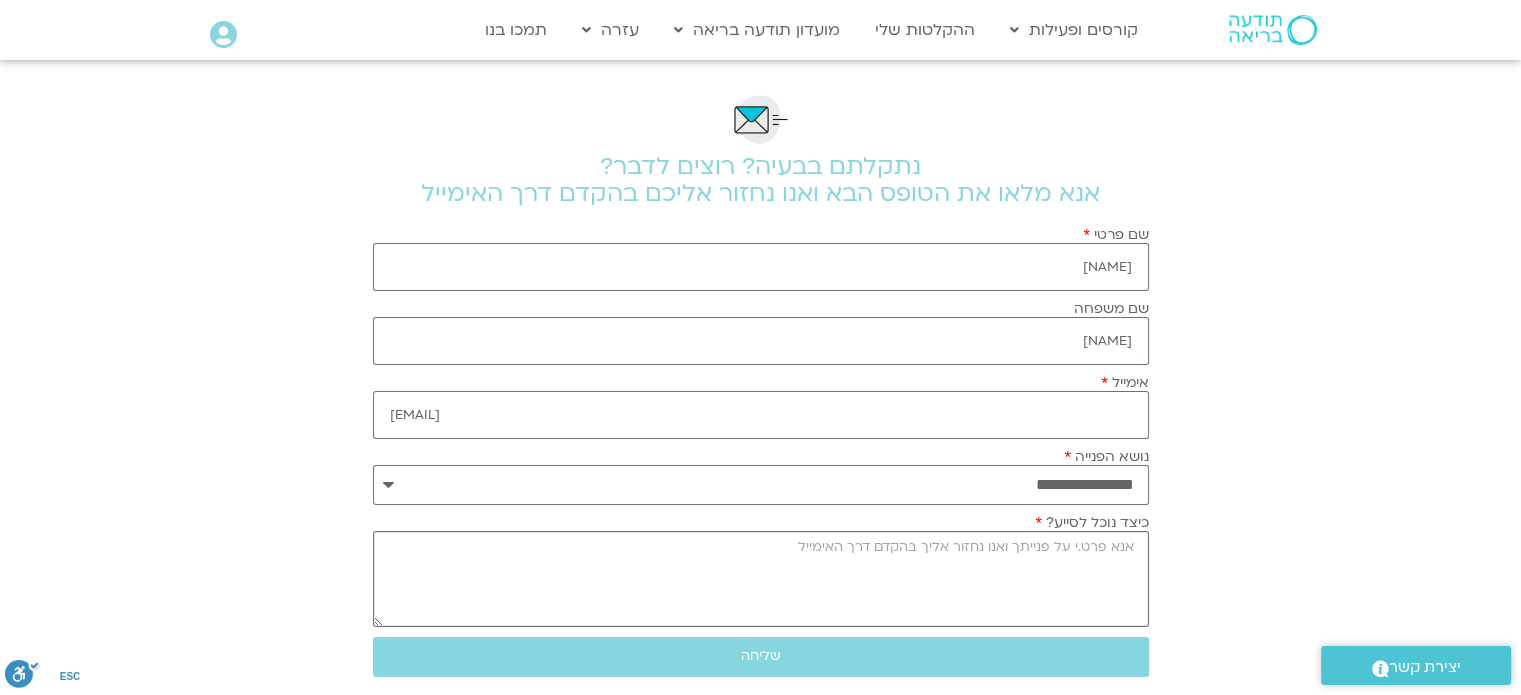 click on "כיצד נוכל לסייע?" at bounding box center (761, 579) 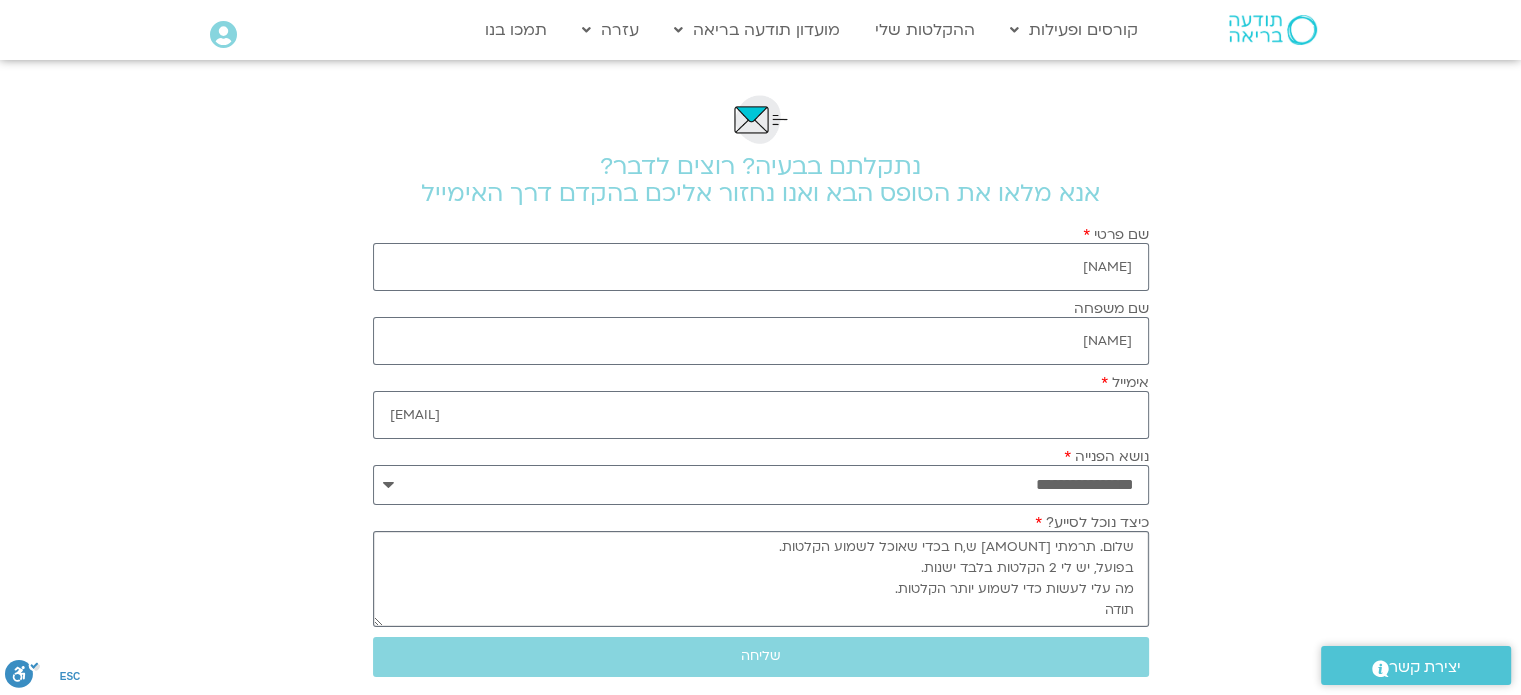 type on "שלום. תרמתי [AMOUNT] ש,ח בכדי שאוכל לשמוע הקלטות.
בפועל, יש לי 2 הקלטות בלבד ישנות.
מה עלי לעשות כדי לשמוע יותר הקלטות.
תודה" 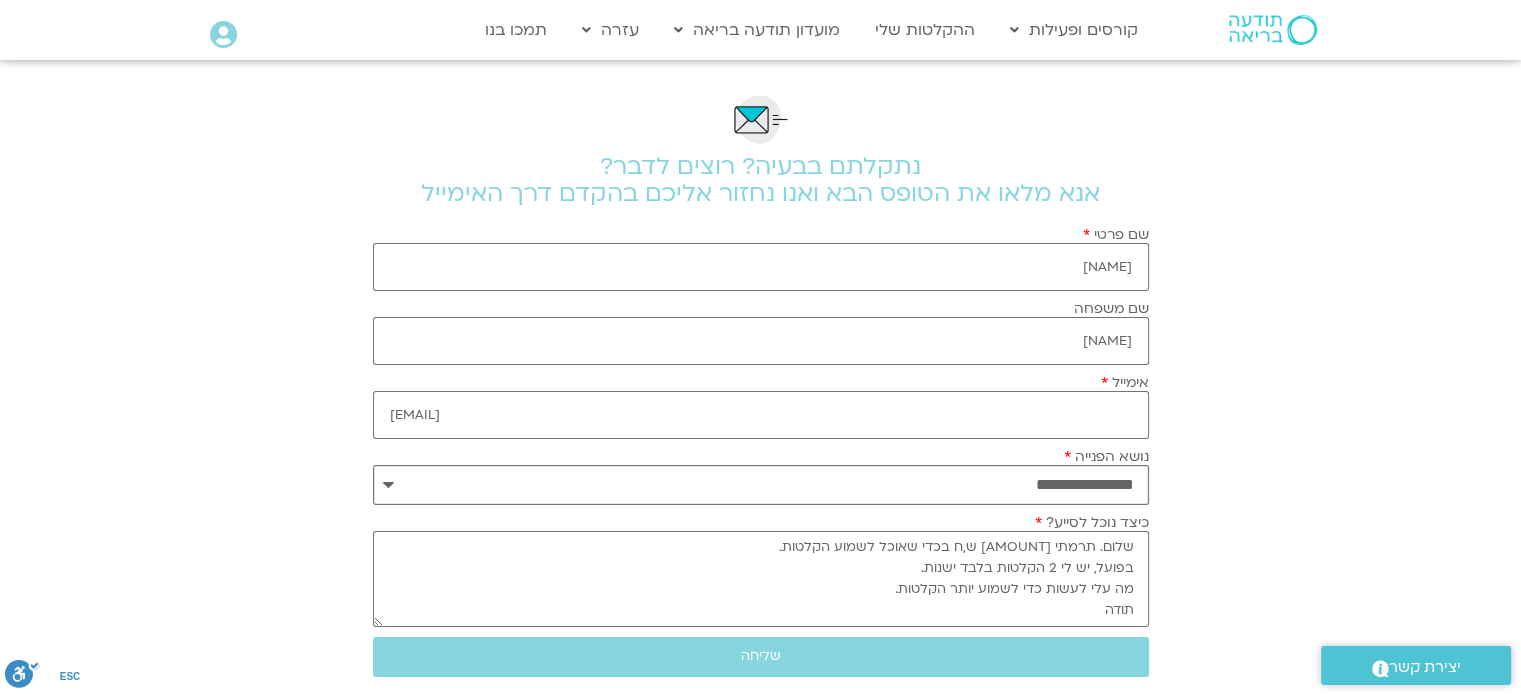 drag, startPoint x: 577, startPoint y: 508, endPoint x: 847, endPoint y: 470, distance: 272.66095 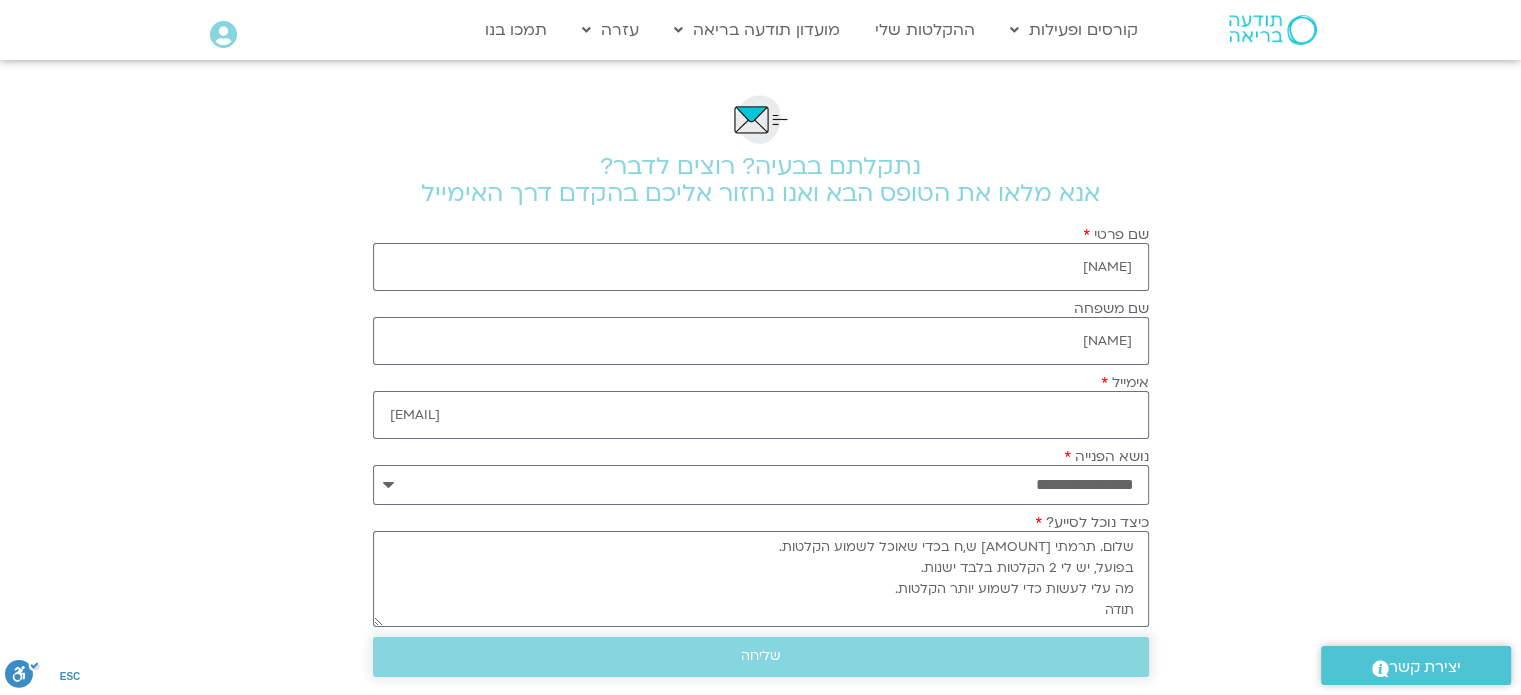 click on "שליחה" at bounding box center [761, 656] 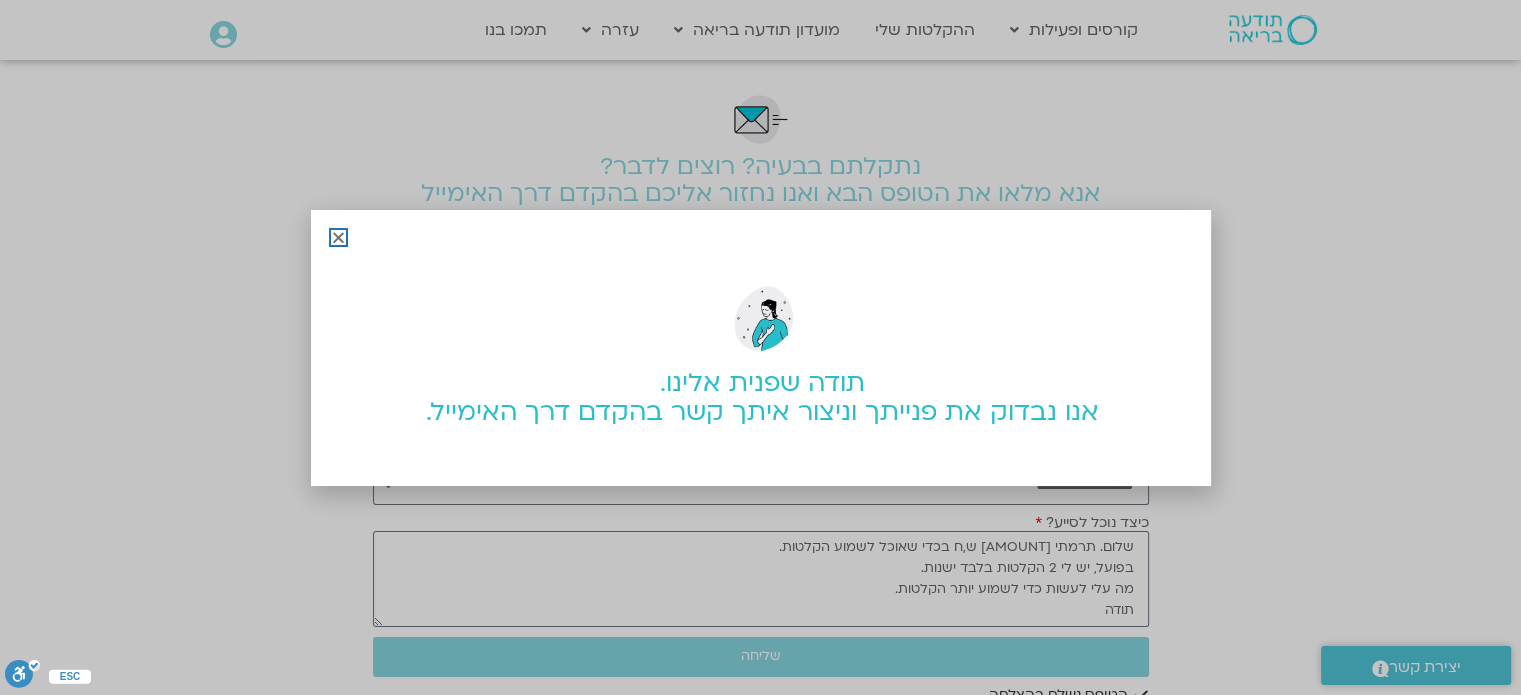 click at bounding box center [338, 237] 